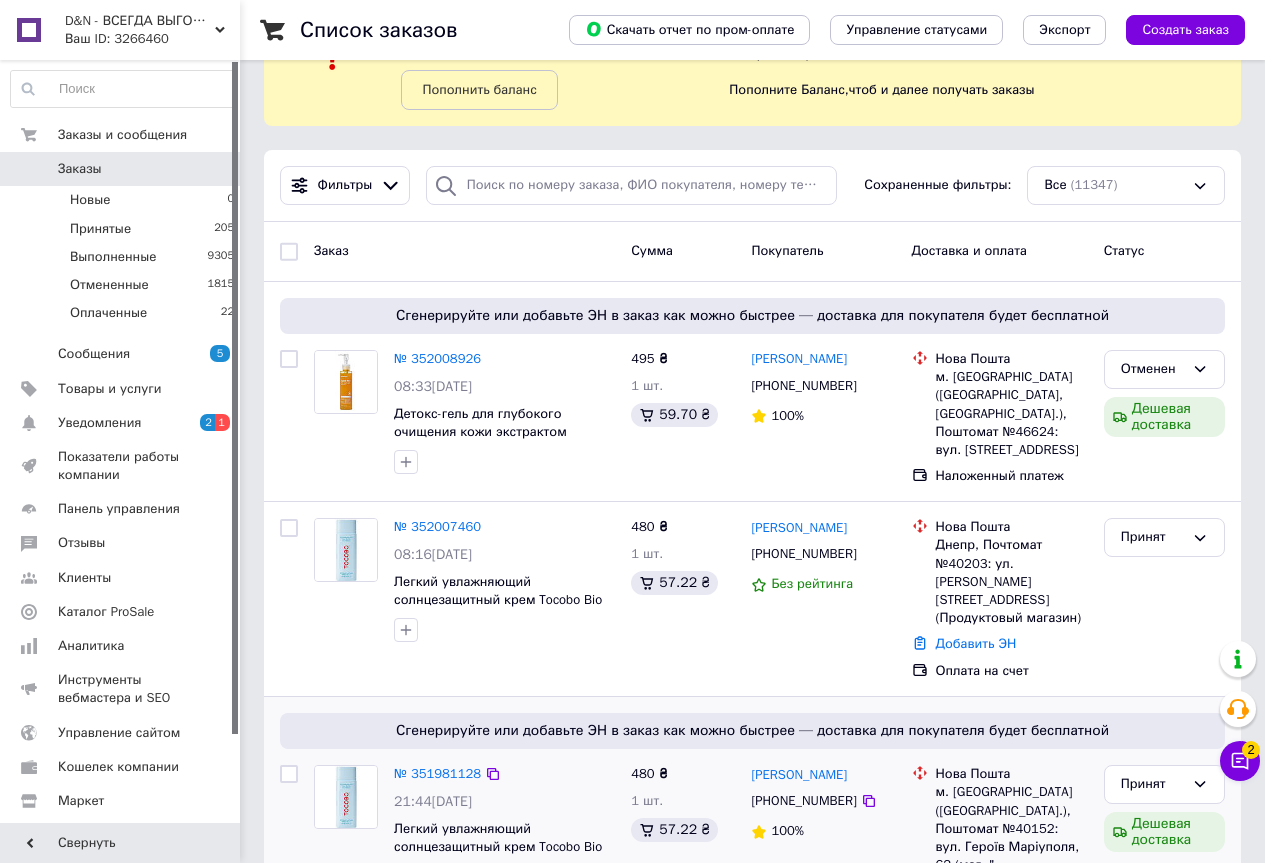 scroll, scrollTop: 200, scrollLeft: 0, axis: vertical 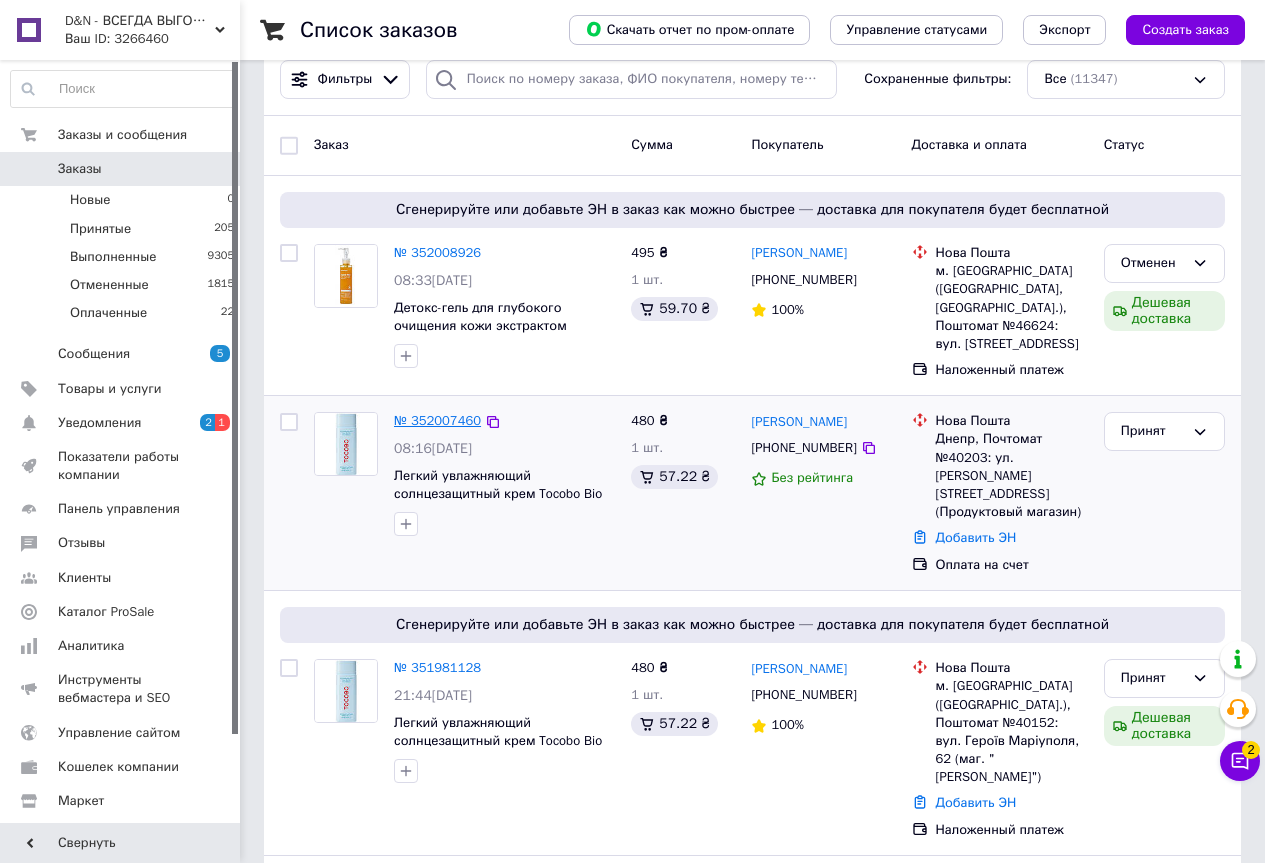 click on "№ 352007460" at bounding box center (437, 420) 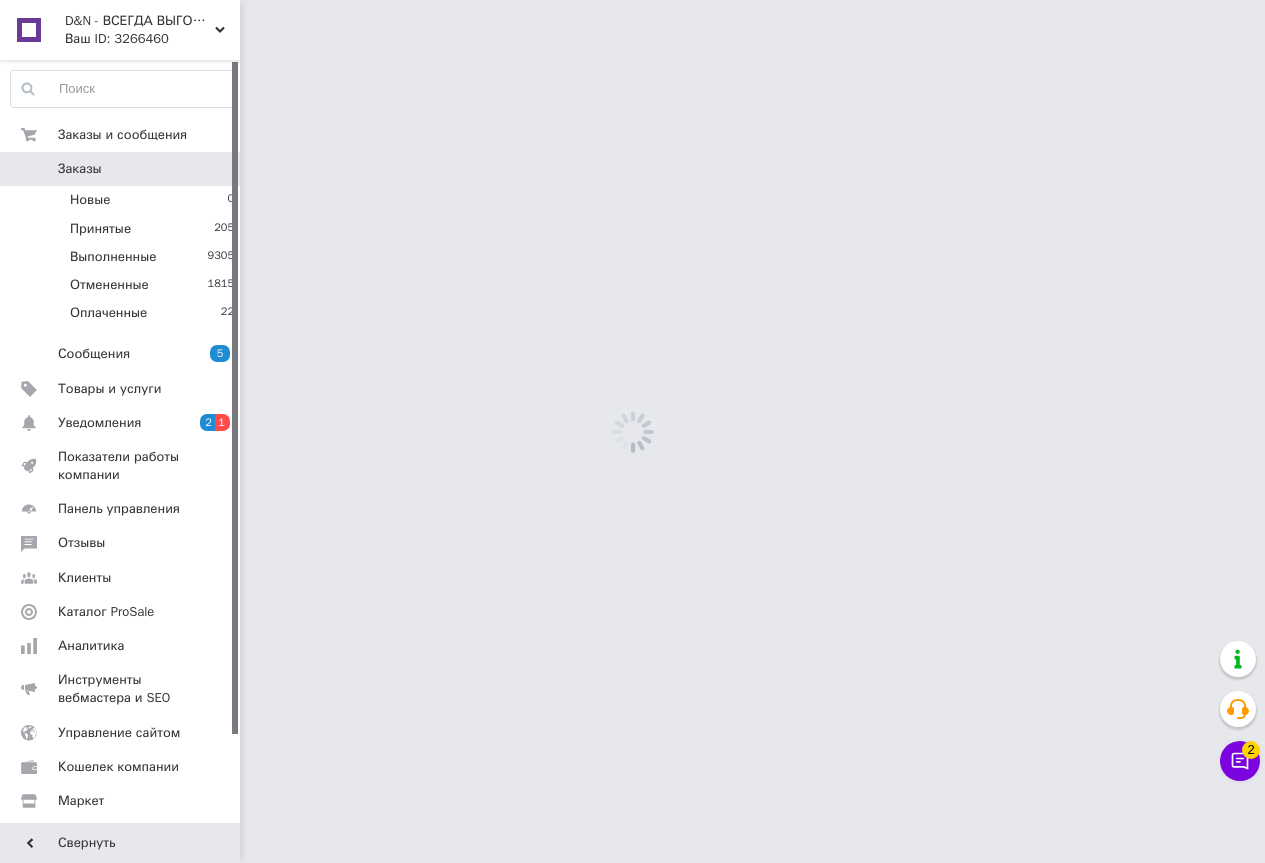 scroll, scrollTop: 0, scrollLeft: 0, axis: both 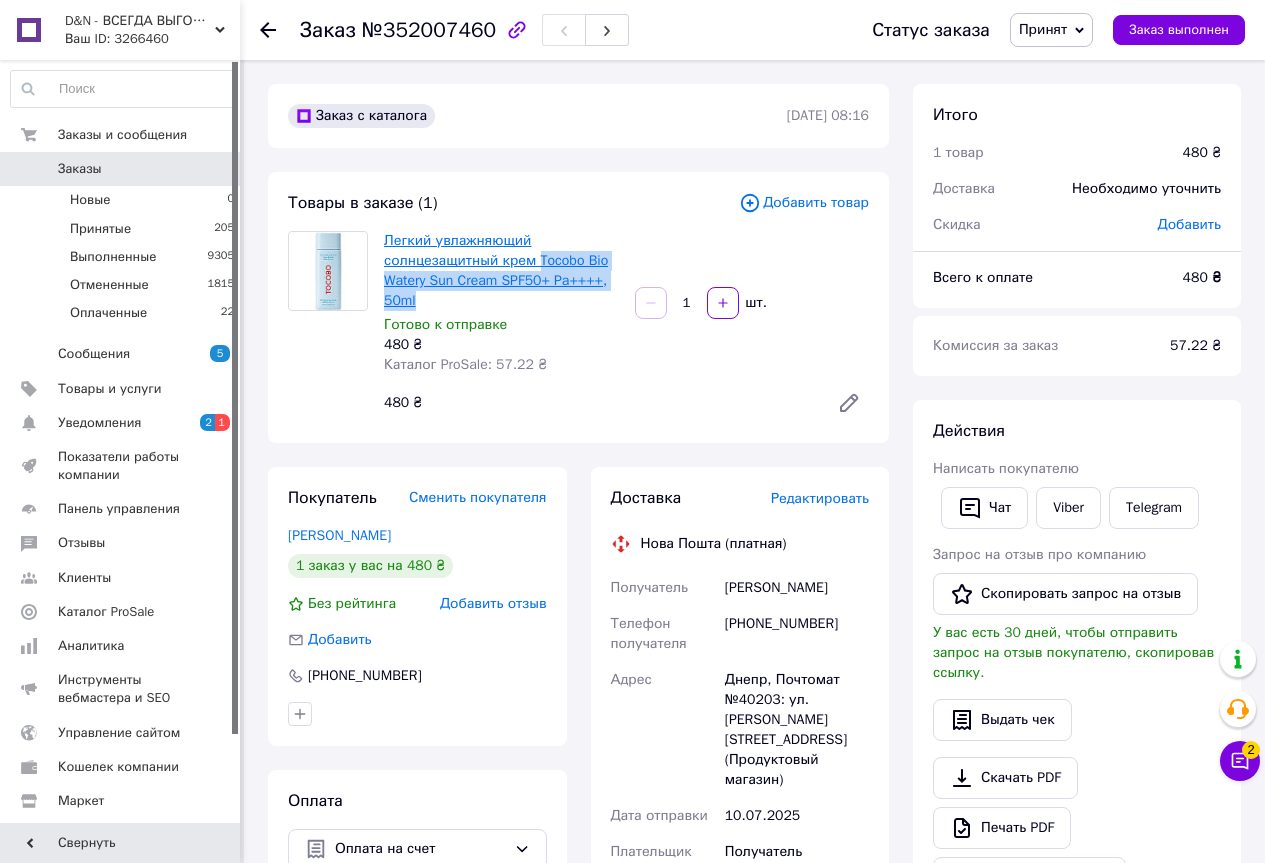 drag, startPoint x: 441, startPoint y: 298, endPoint x: 535, endPoint y: 261, distance: 101.0198 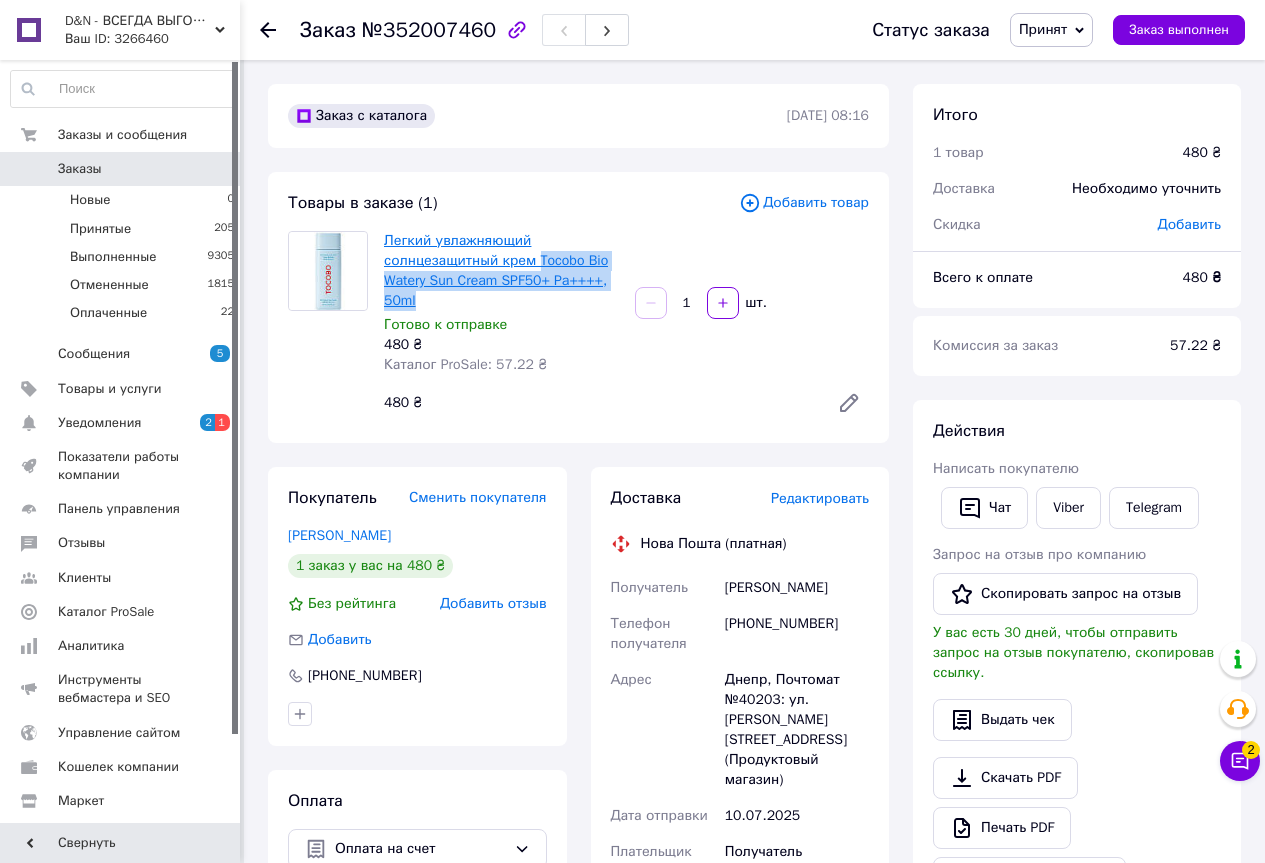 click on "Легкий увлажняющий солнцезащитный крем Tocobo Bio Watery Sun Cream SPF50+ Pa++++, 50ml" at bounding box center [501, 271] 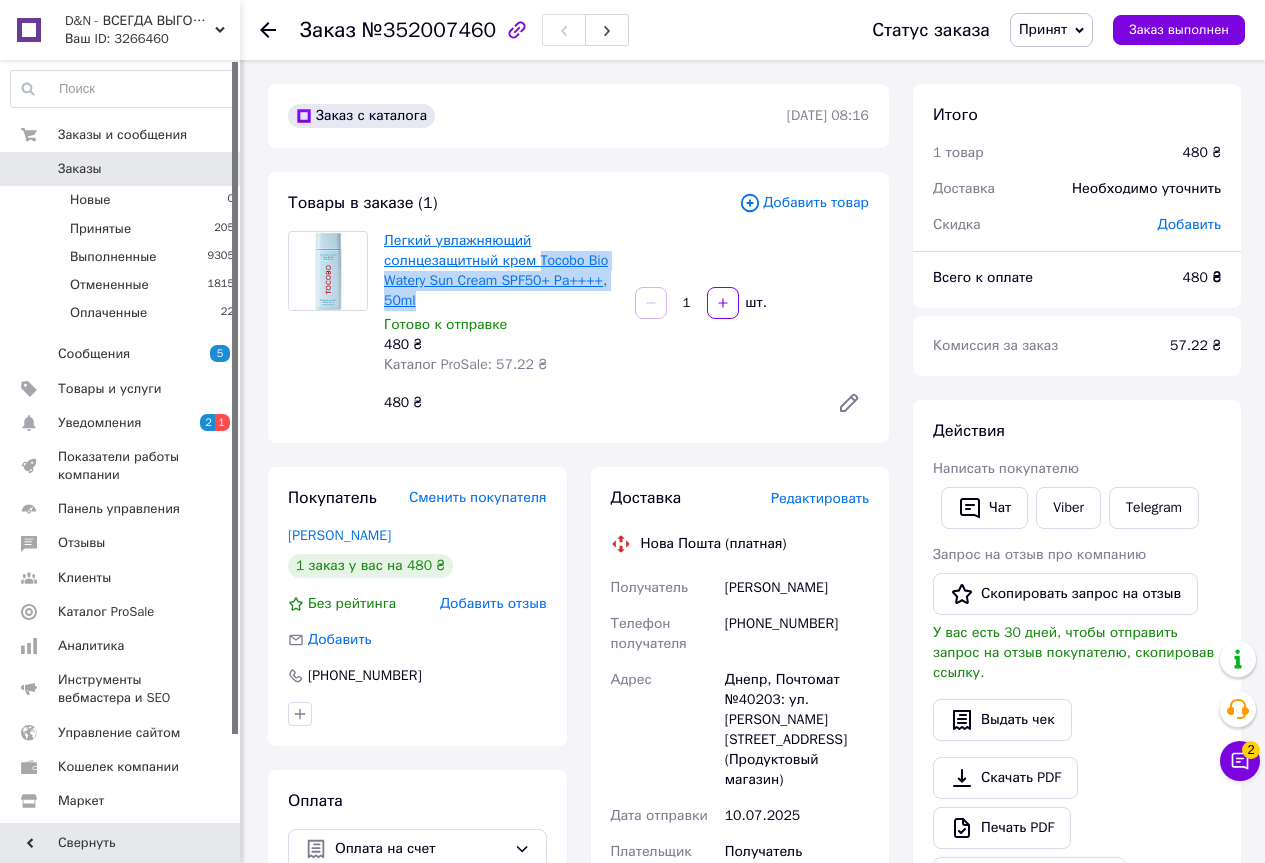 copy on "Tocobo Bio Watery Sun Cream SPF50+ Pa++++, 50ml" 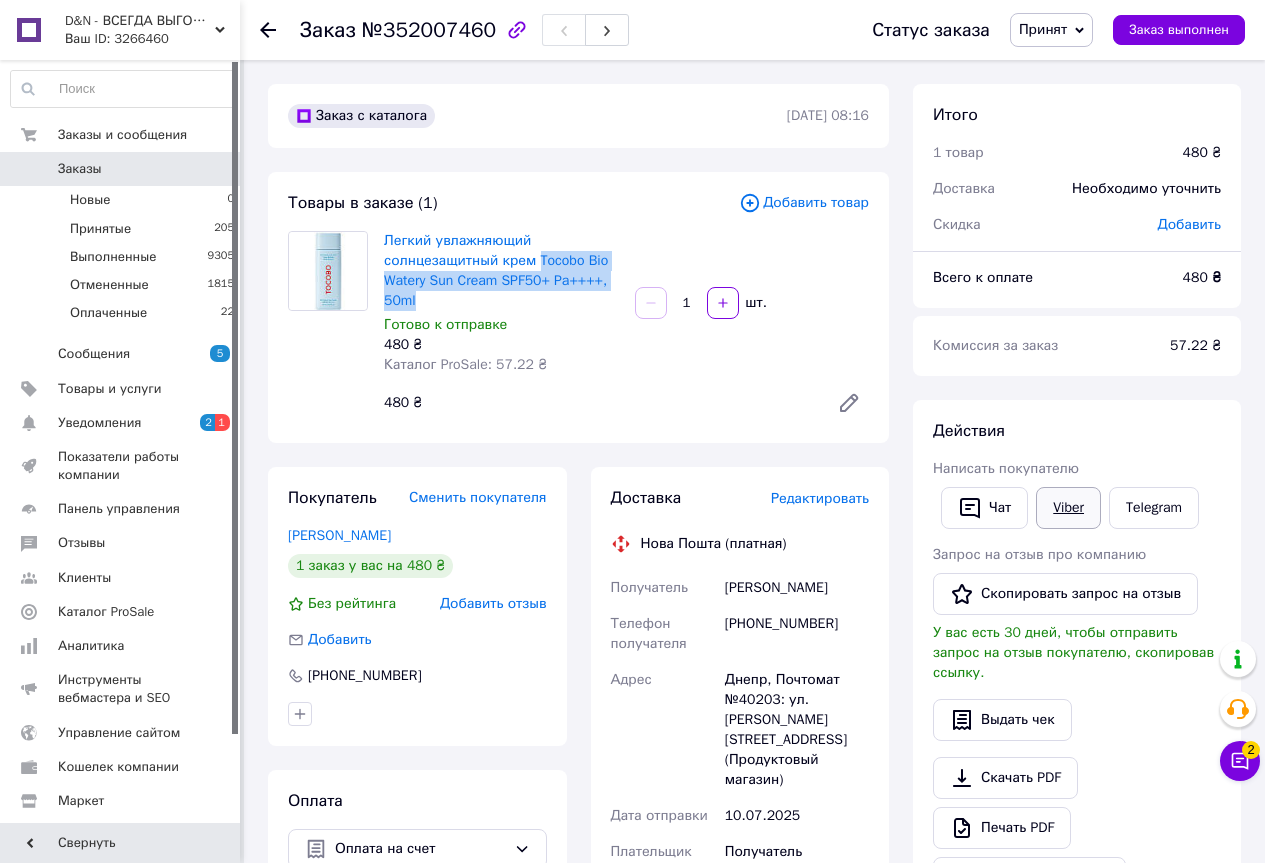 click on "Viber" at bounding box center (1068, 508) 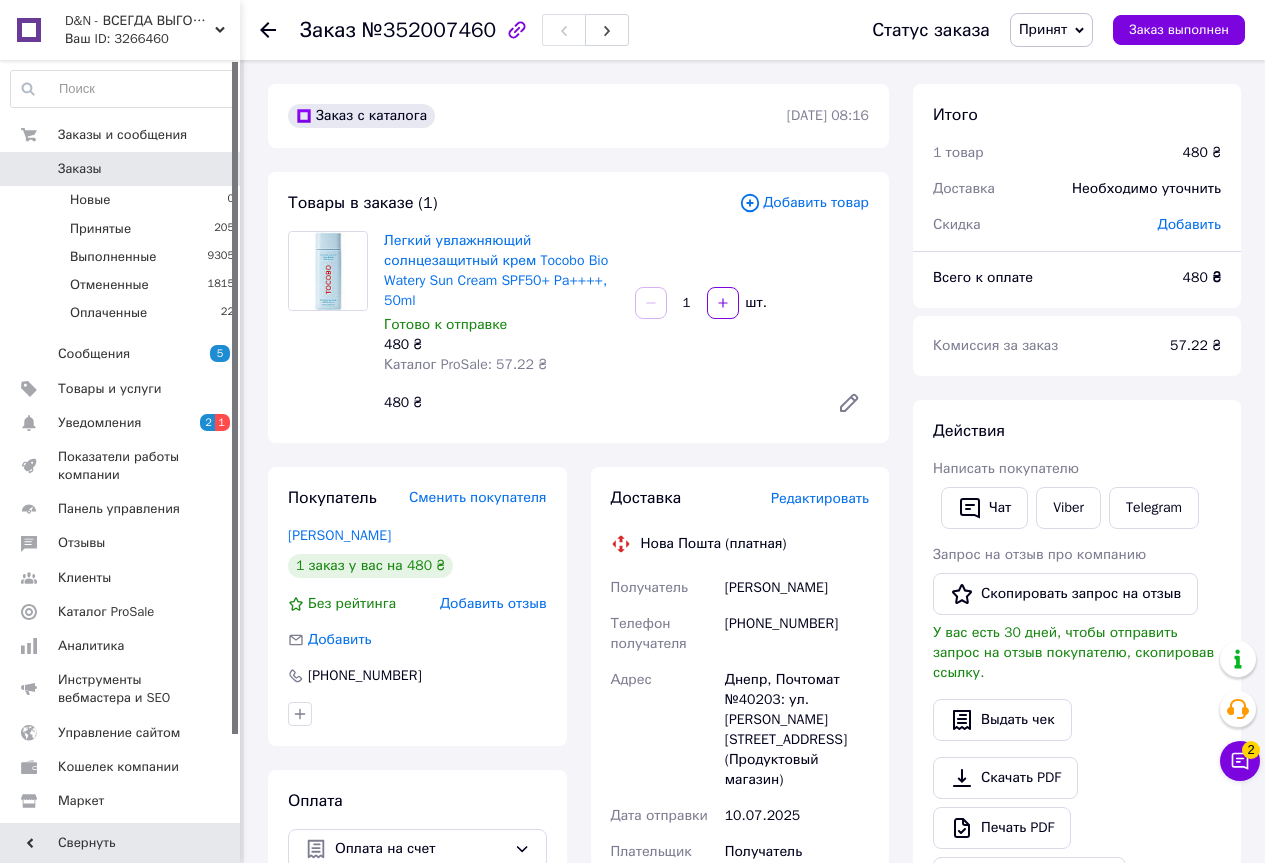 click 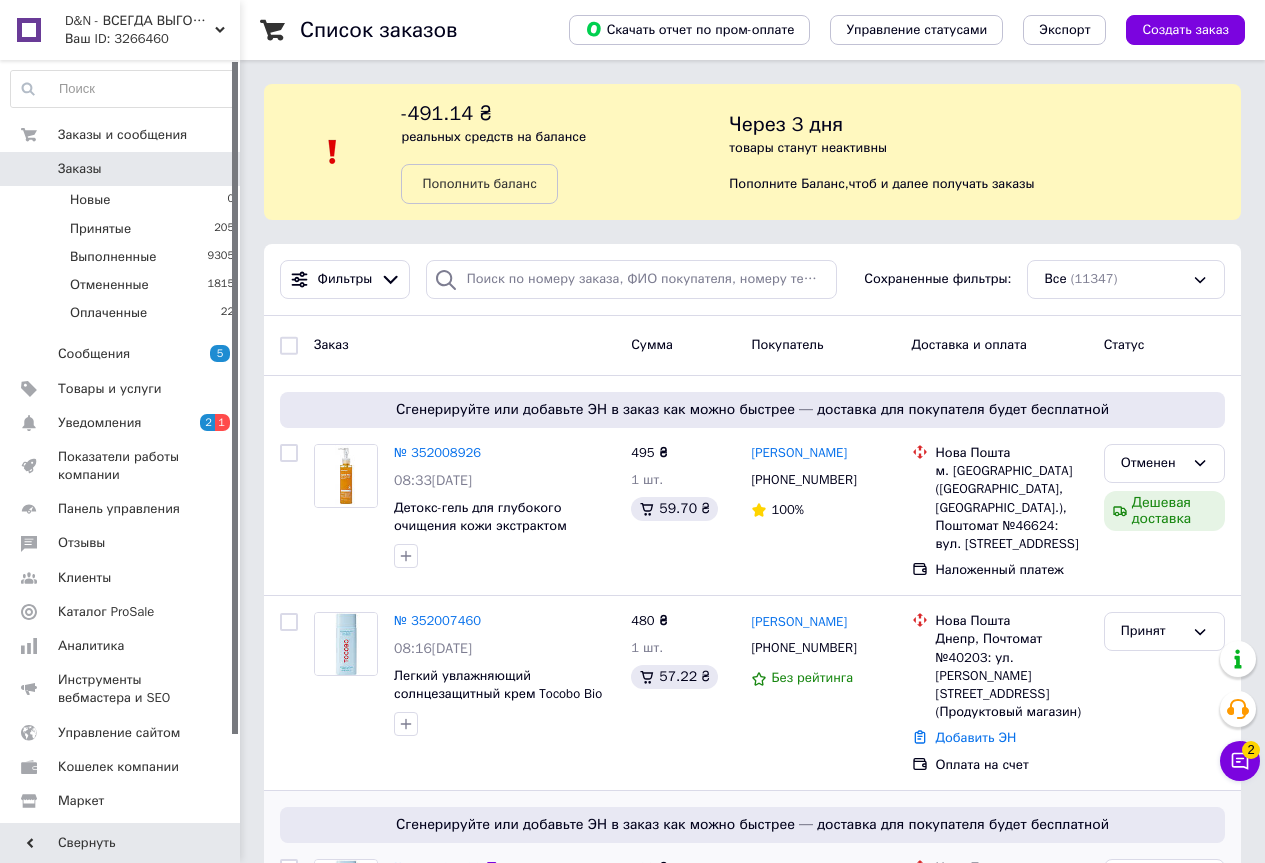 click on "Сгенерируйте или добавьте ЭН в заказ как можно быстрее — доставка для покупателя будет бесплатной № 351981128 21:44[DATE] Легкий увлажняющий солнцезащитный крем Tocobo Bio Watery Sun Cream SPF50+ Pa++++, 50ml 480 ₴ 1 шт. 57.22 ₴ [PERSON_NAME] [PHONE_NUMBER] 100% Нова Пошта м. [GEOGRAPHIC_DATA] ([GEOGRAPHIC_DATA].), Поштомат №40152: вул. Героїв Маріуполя, 62 (маг. "[PERSON_NAME]") Добавить ЭН Наложенный платеж Принят Дешевая доставка" at bounding box center (752, 923) 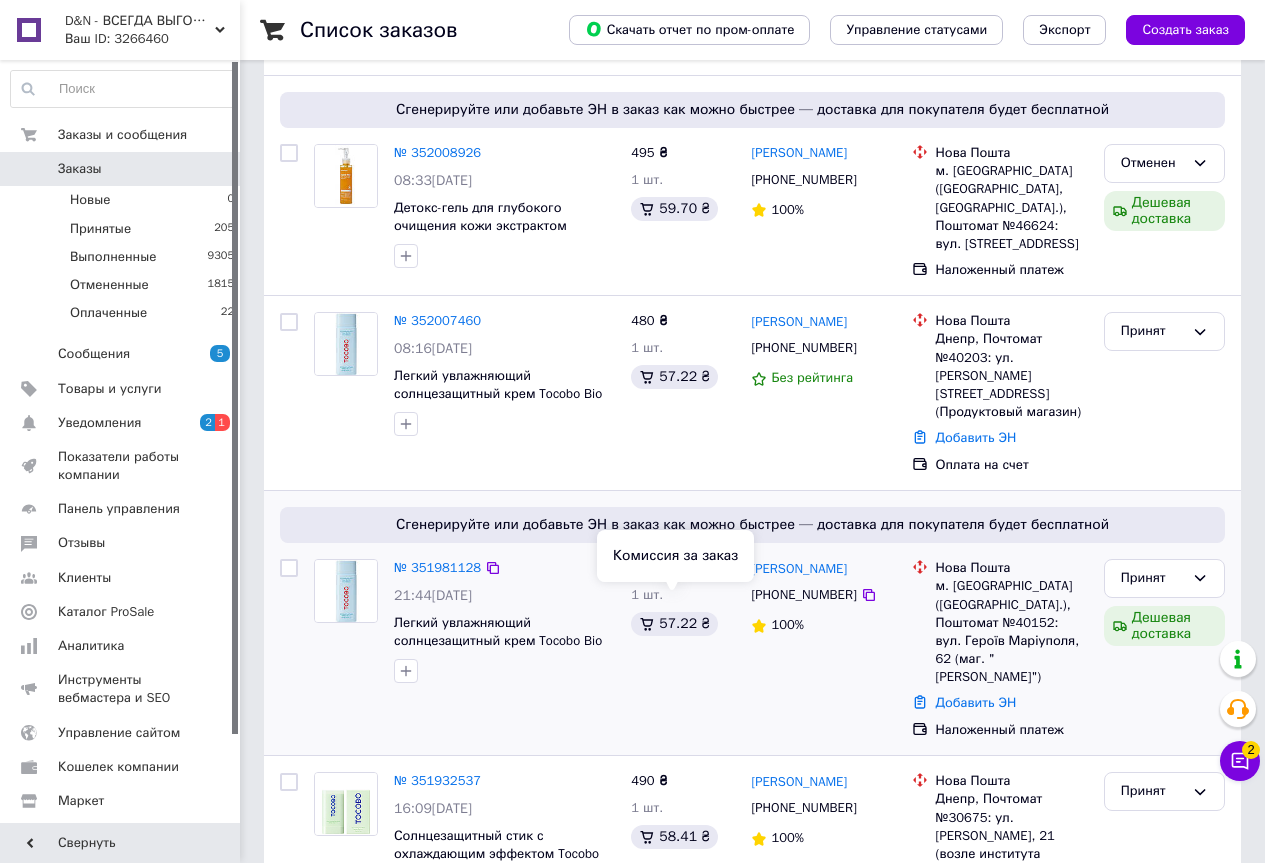 scroll, scrollTop: 400, scrollLeft: 0, axis: vertical 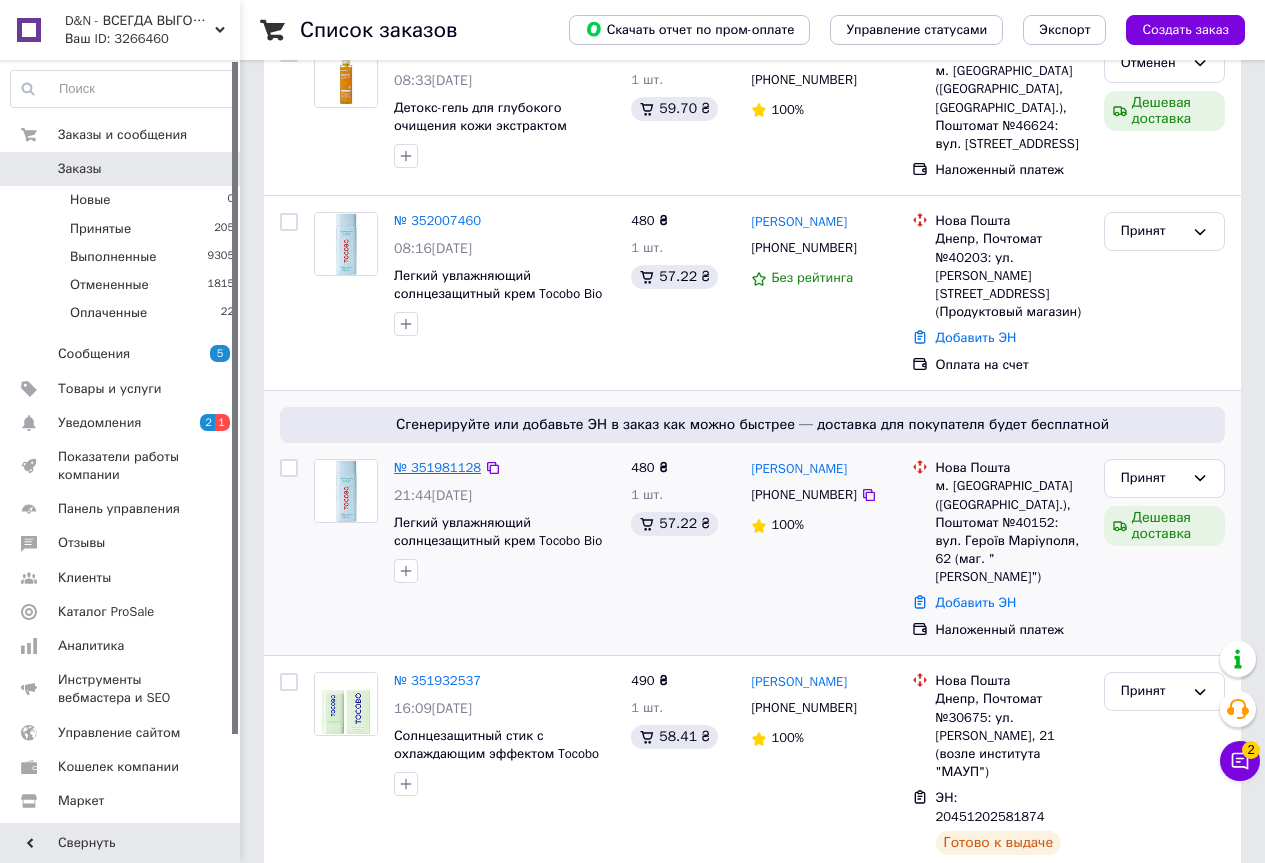 click on "№ 351981128" at bounding box center [437, 467] 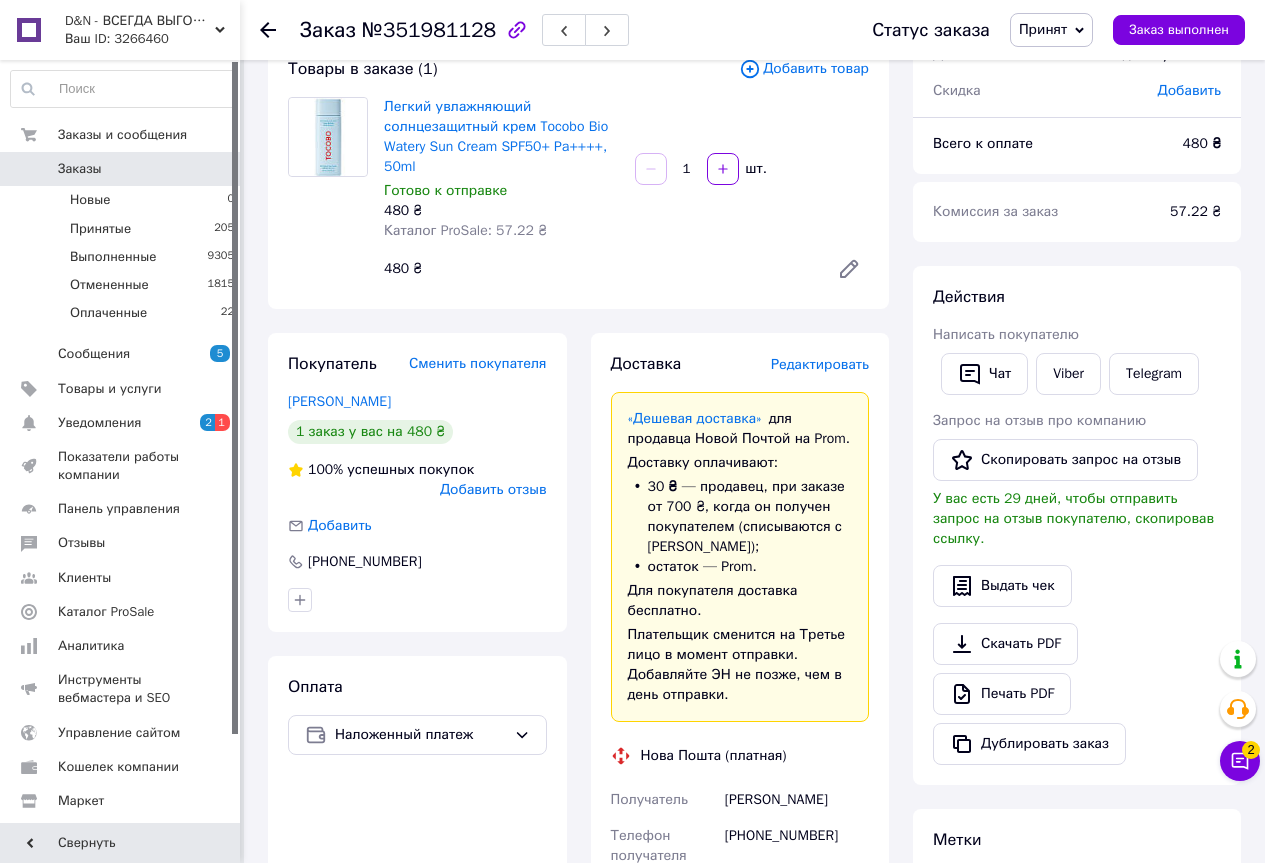 scroll, scrollTop: 0, scrollLeft: 0, axis: both 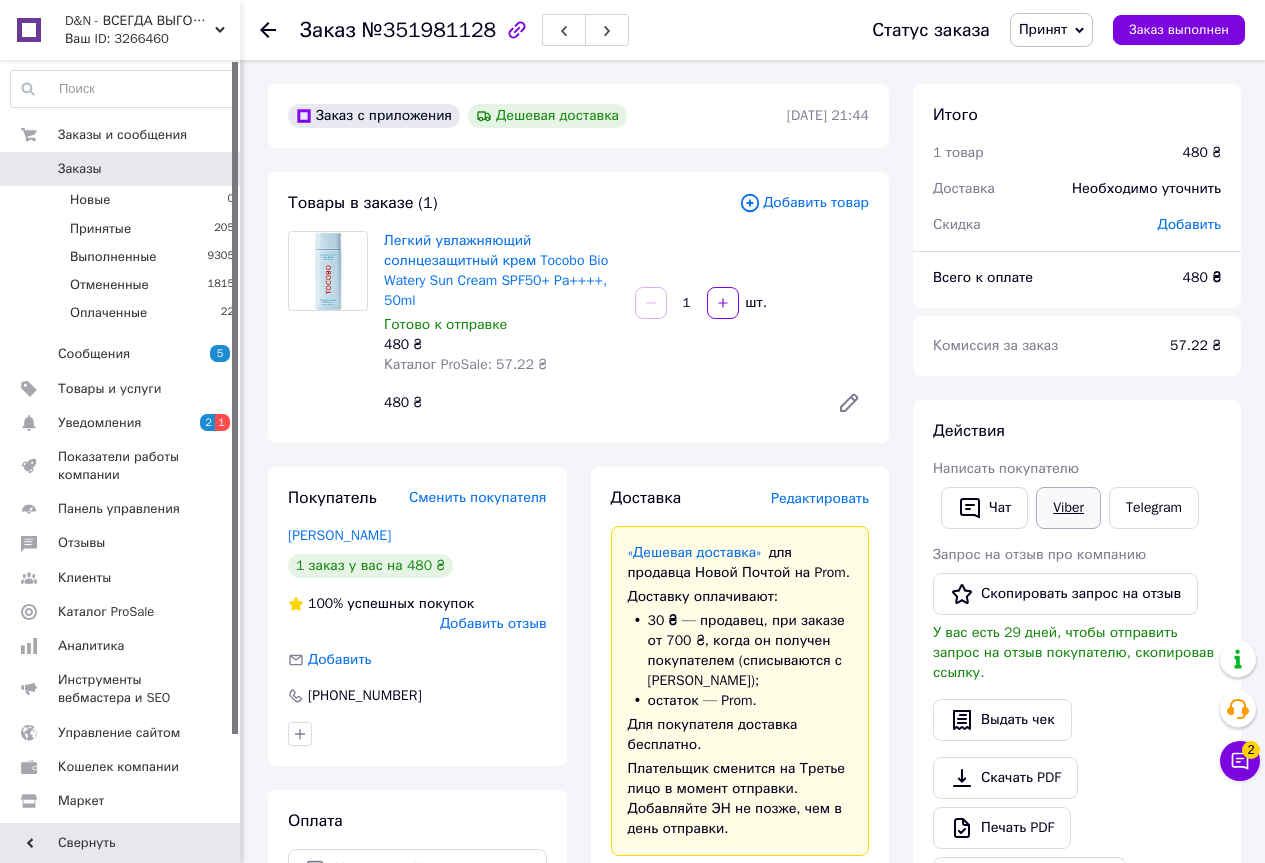 click on "Viber" at bounding box center [1068, 508] 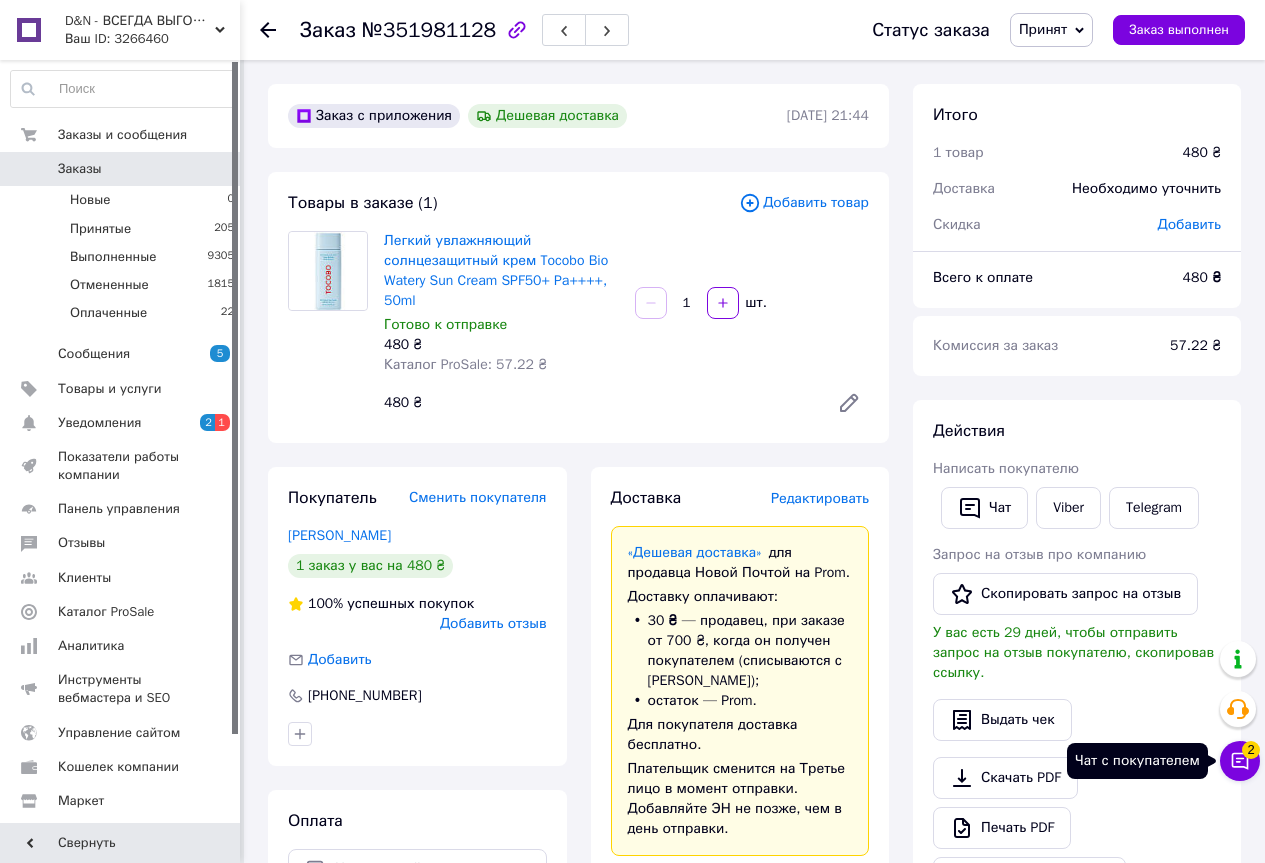 click on "2" at bounding box center (1251, 750) 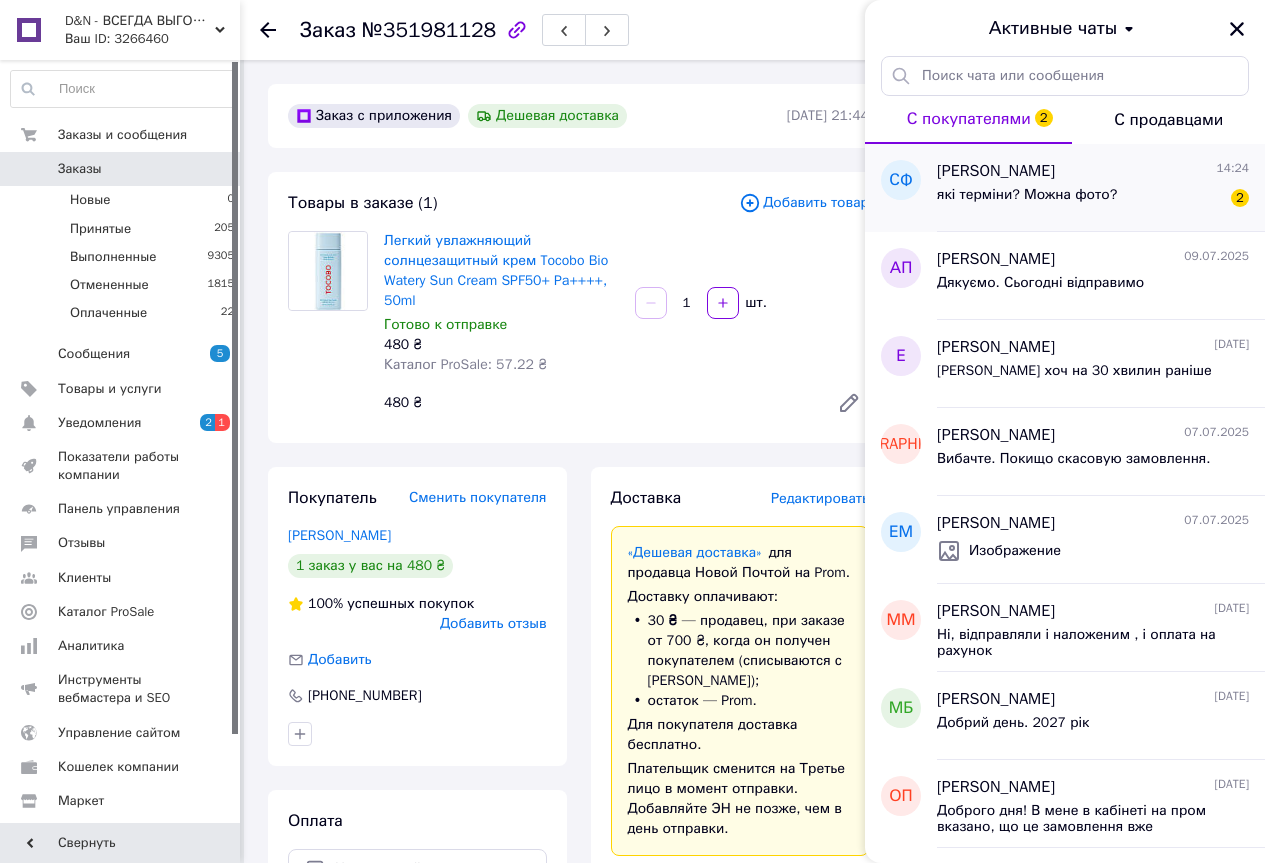 click on "які терміни? Можна фото?" at bounding box center (1027, 195) 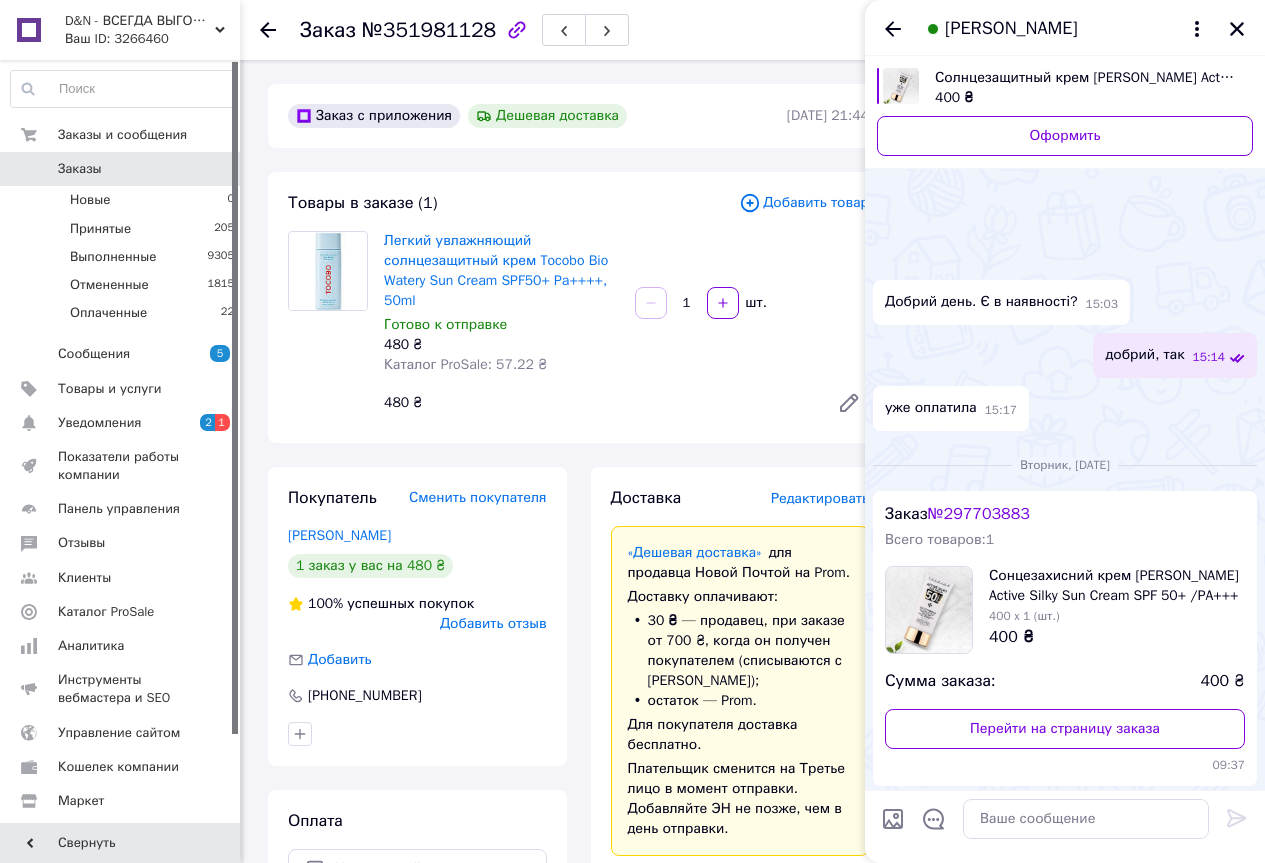 scroll, scrollTop: 464, scrollLeft: 0, axis: vertical 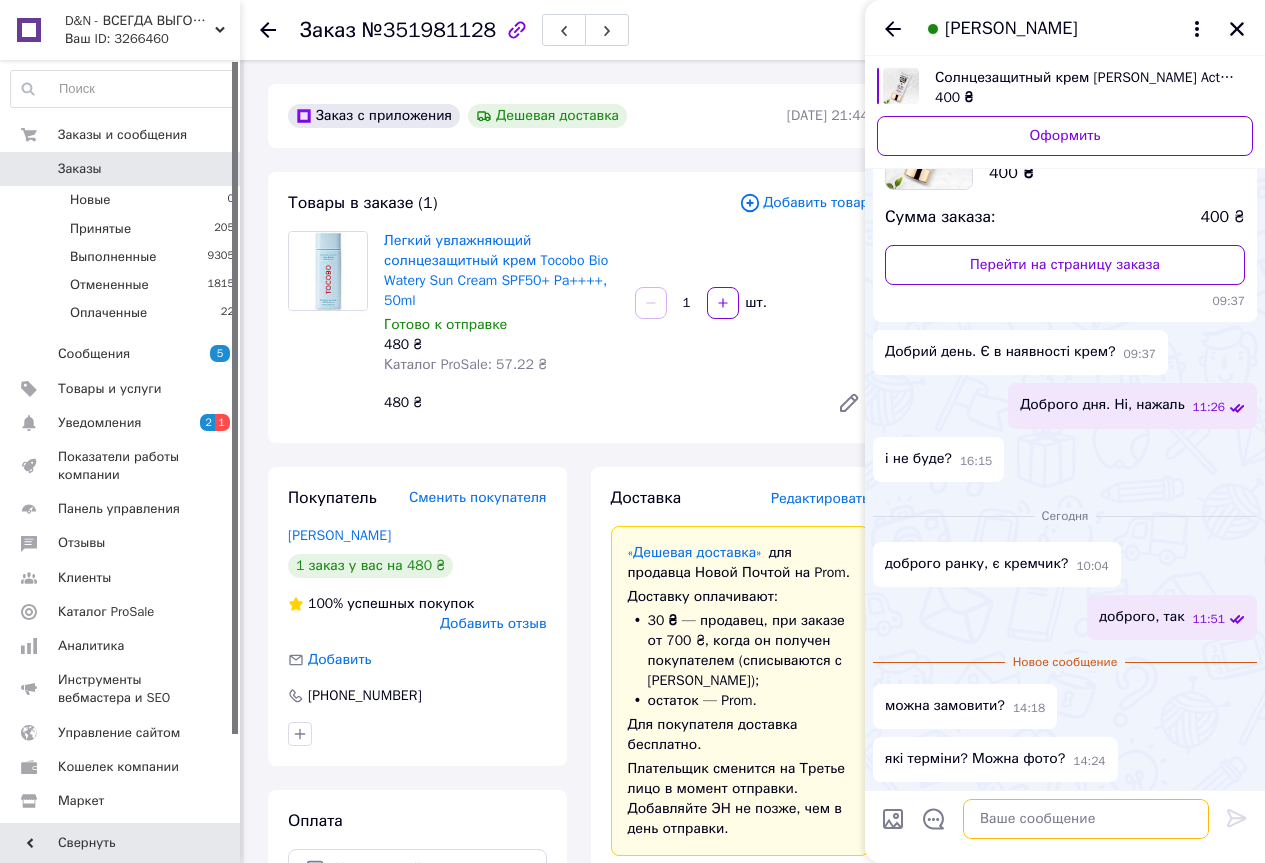 click at bounding box center (1086, 819) 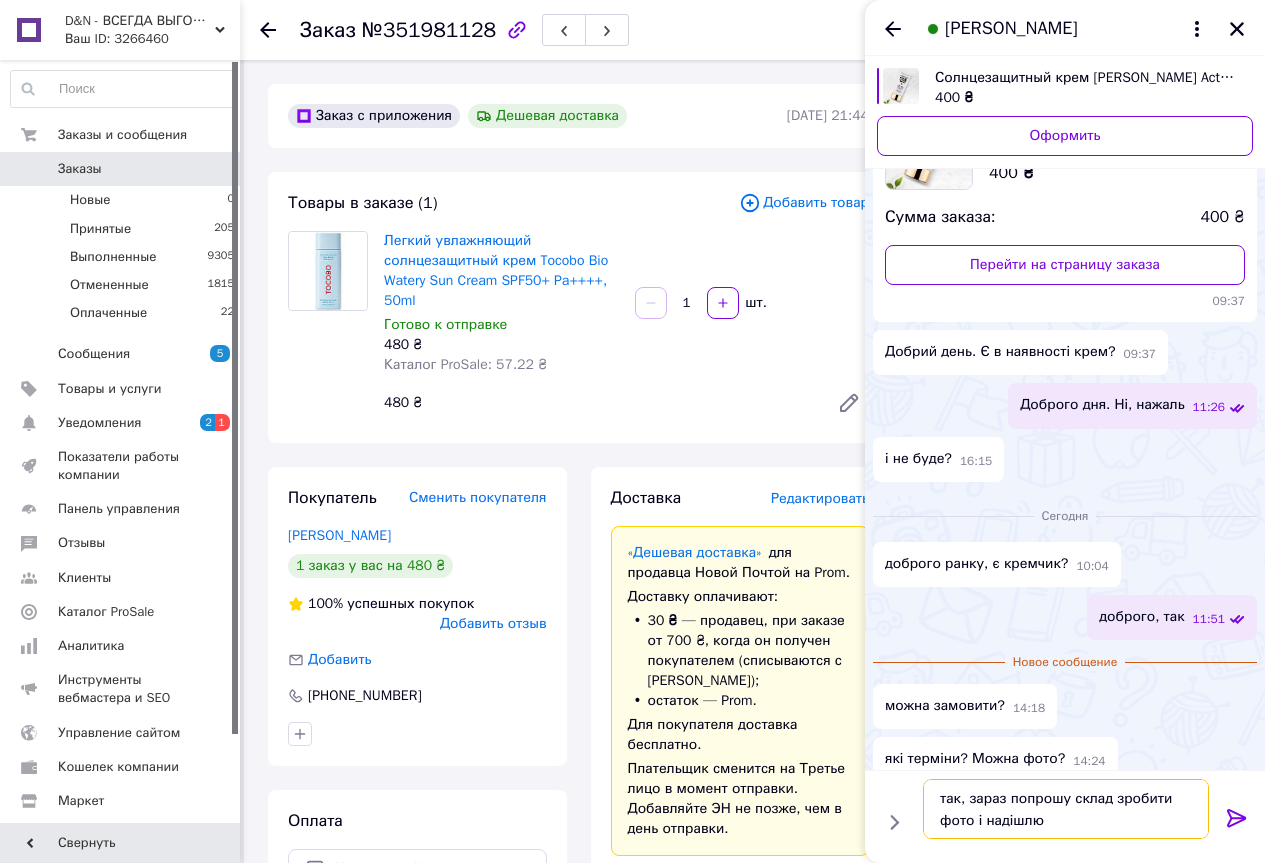 type on "так, зараз попрошу склад зробити фото і надішлю" 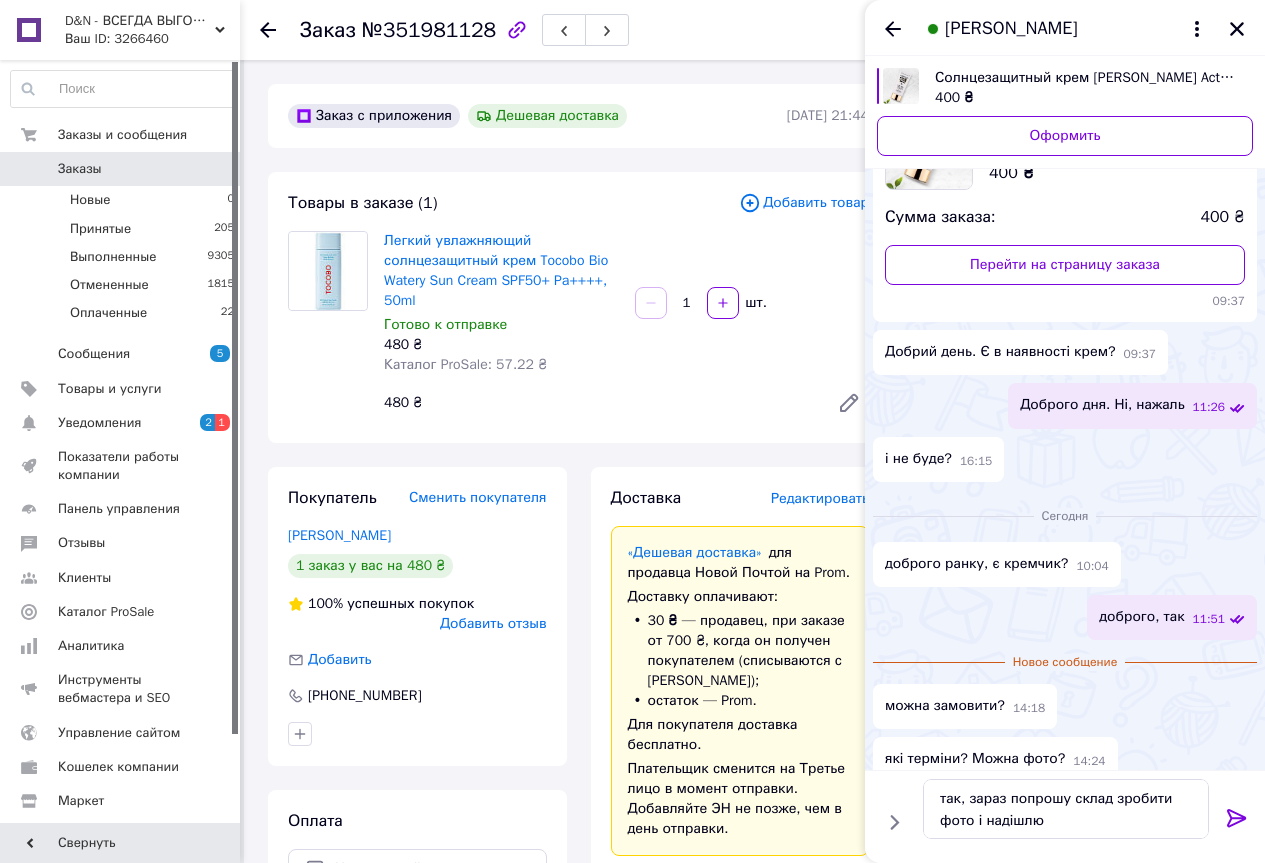 click 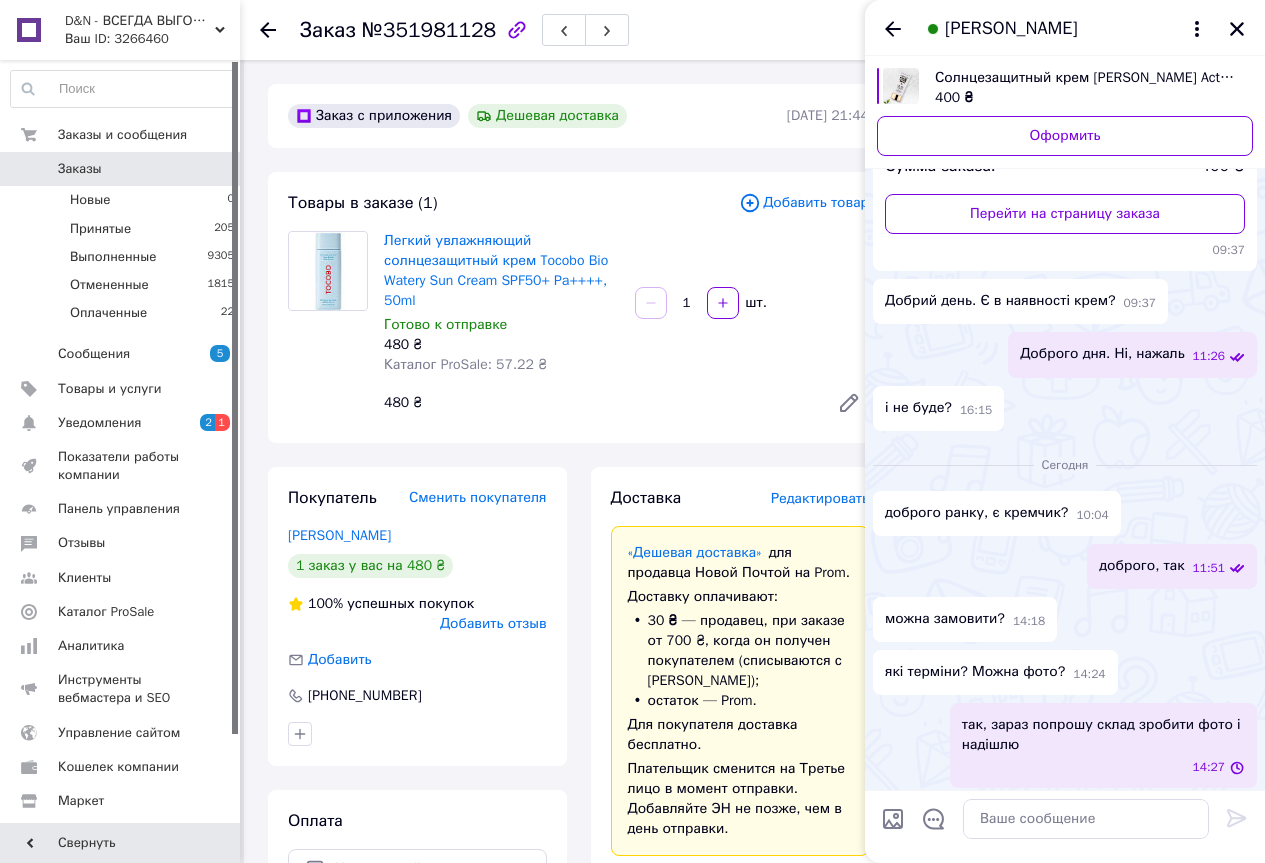 scroll, scrollTop: 470, scrollLeft: 0, axis: vertical 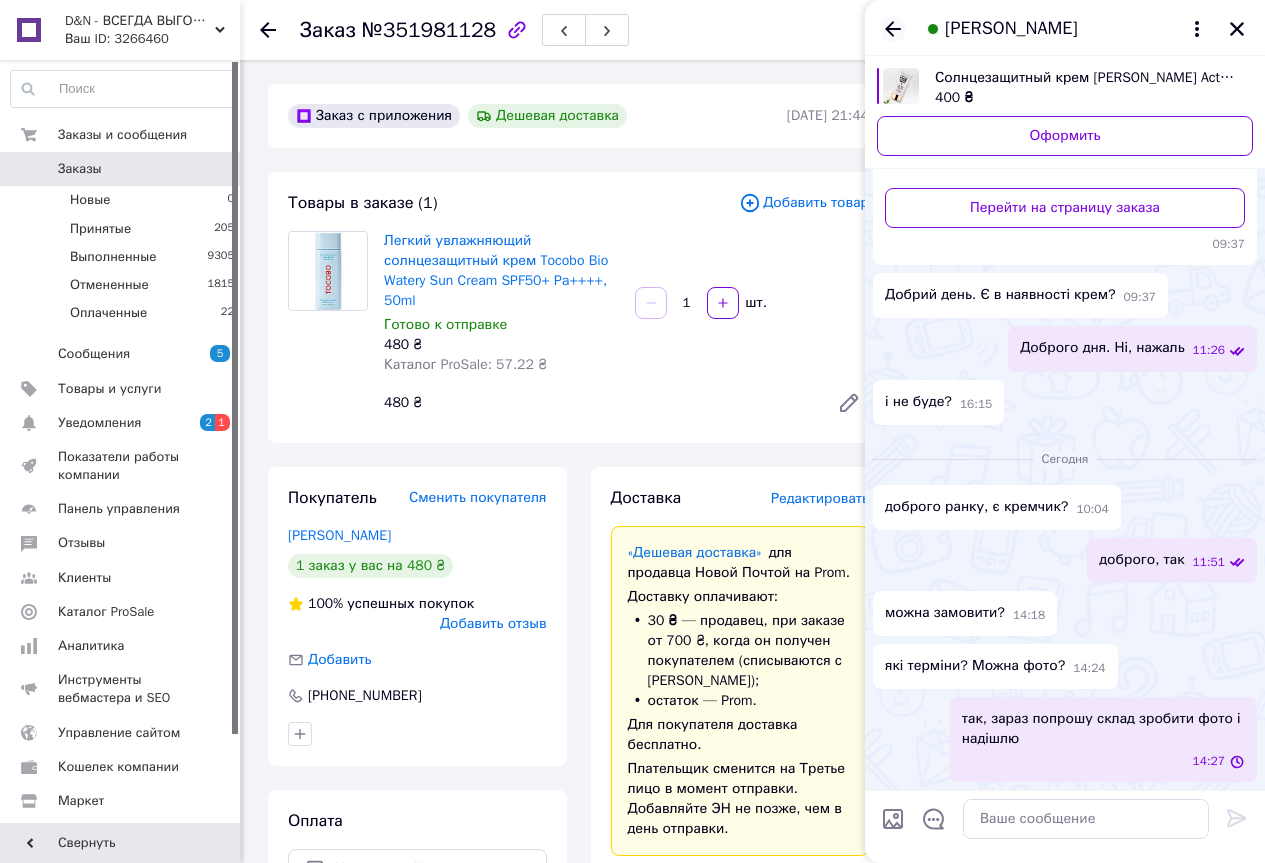 click 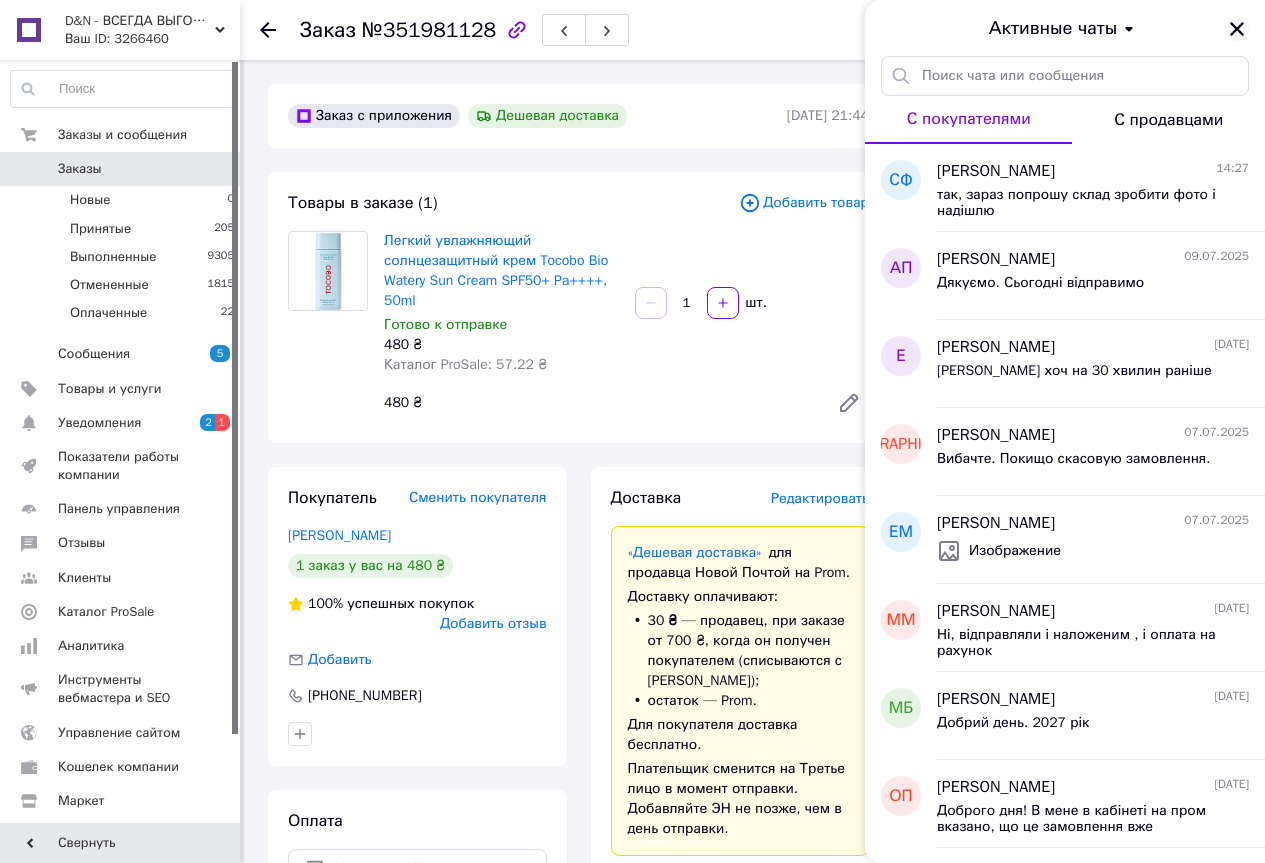 click 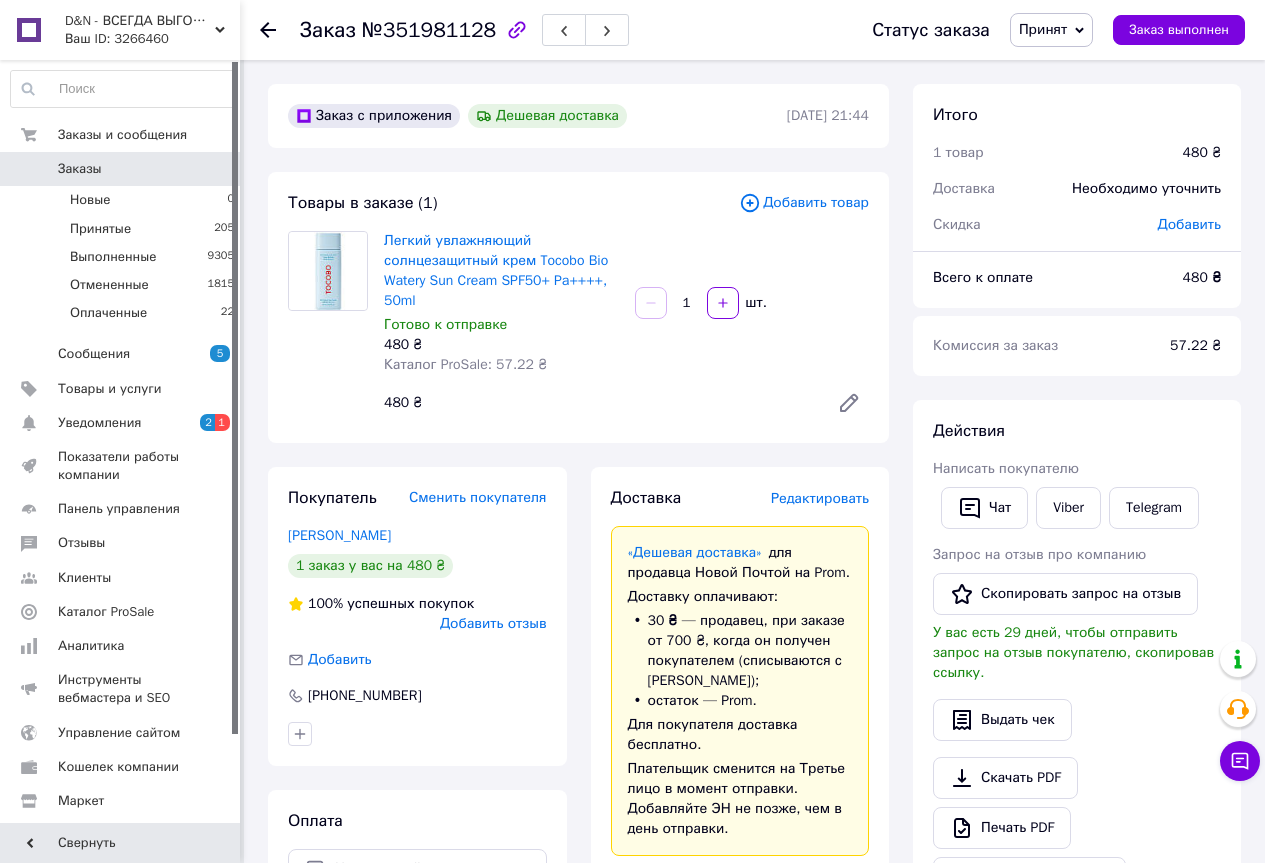 drag, startPoint x: 262, startPoint y: 38, endPoint x: 288, endPoint y: 44, distance: 26.683329 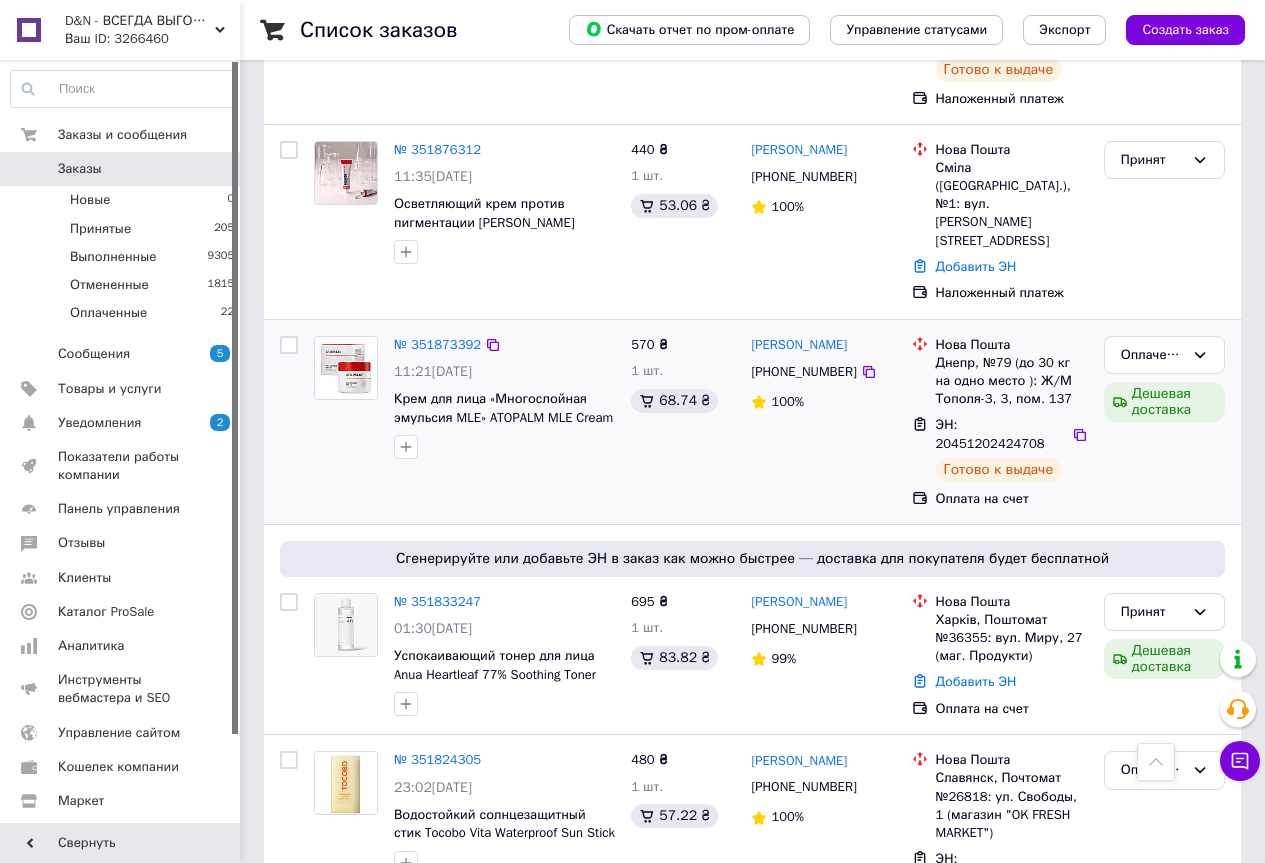 scroll, scrollTop: 1200, scrollLeft: 0, axis: vertical 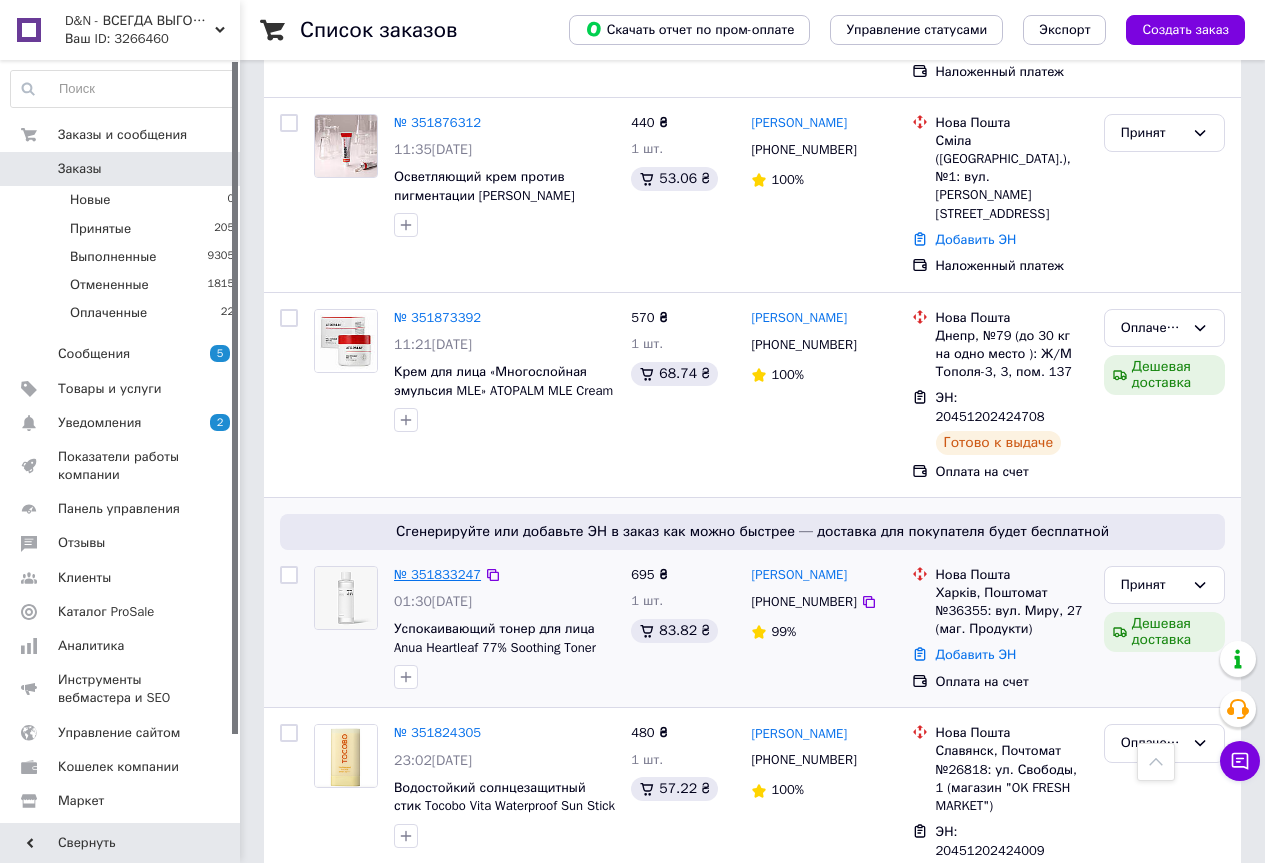click on "№ 351833247" at bounding box center [437, 574] 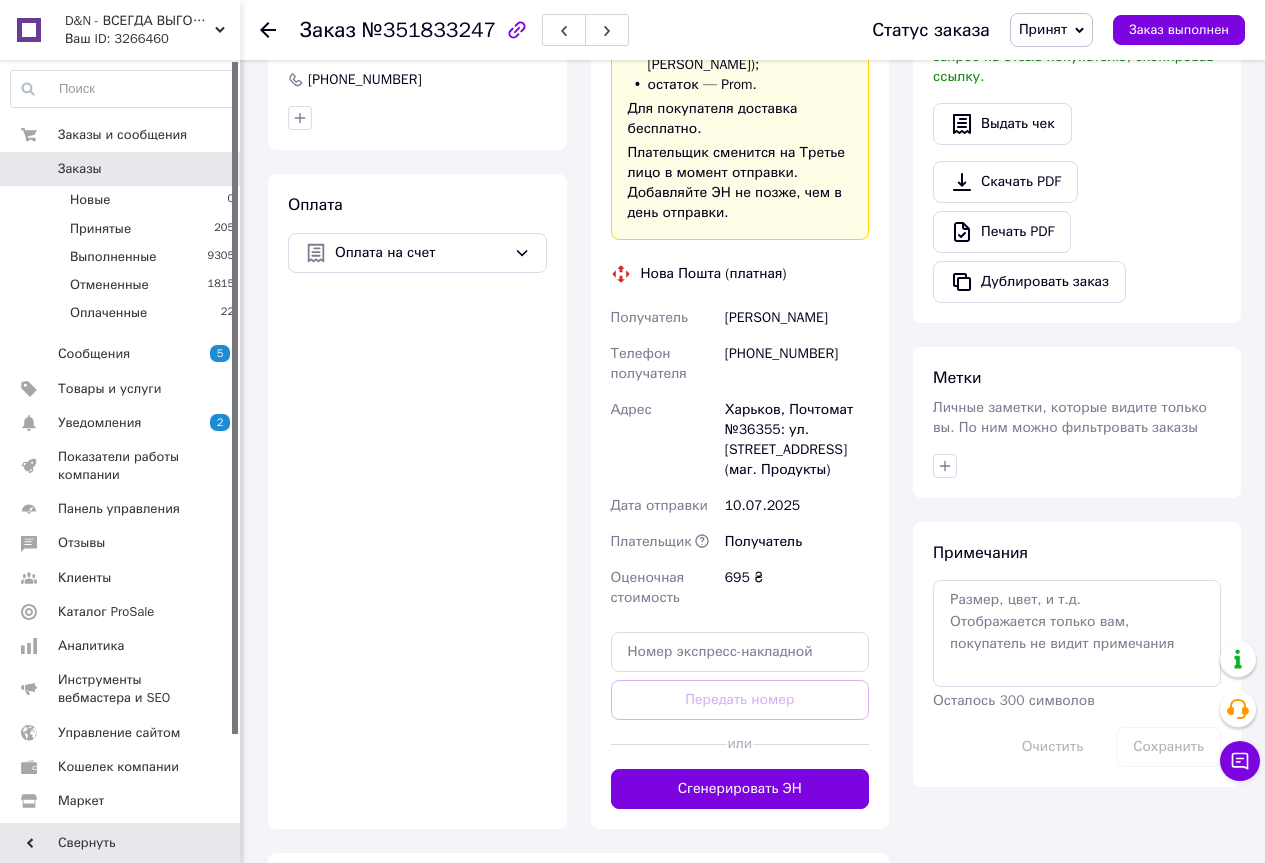 scroll, scrollTop: 757, scrollLeft: 0, axis: vertical 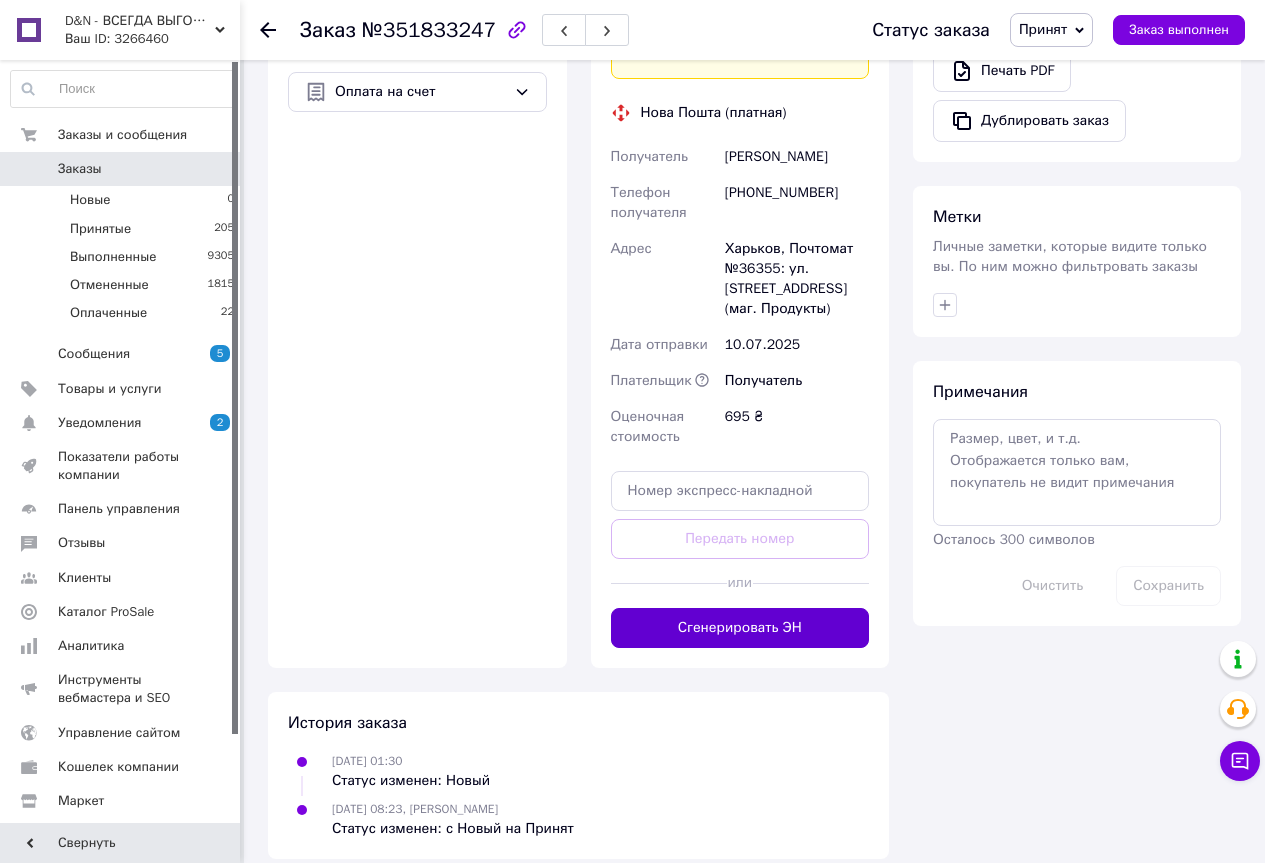 click on "Сгенерировать ЭН" at bounding box center [740, 628] 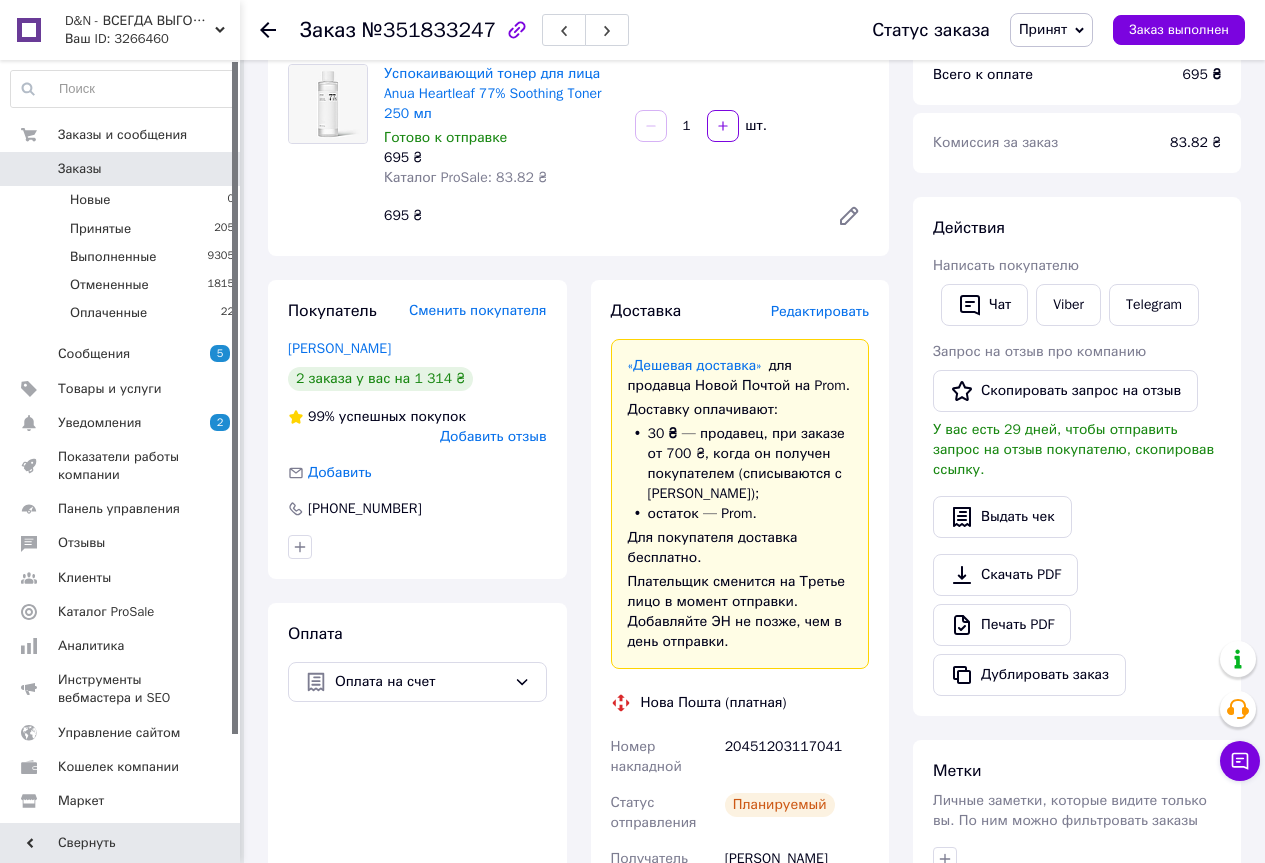 scroll, scrollTop: 600, scrollLeft: 0, axis: vertical 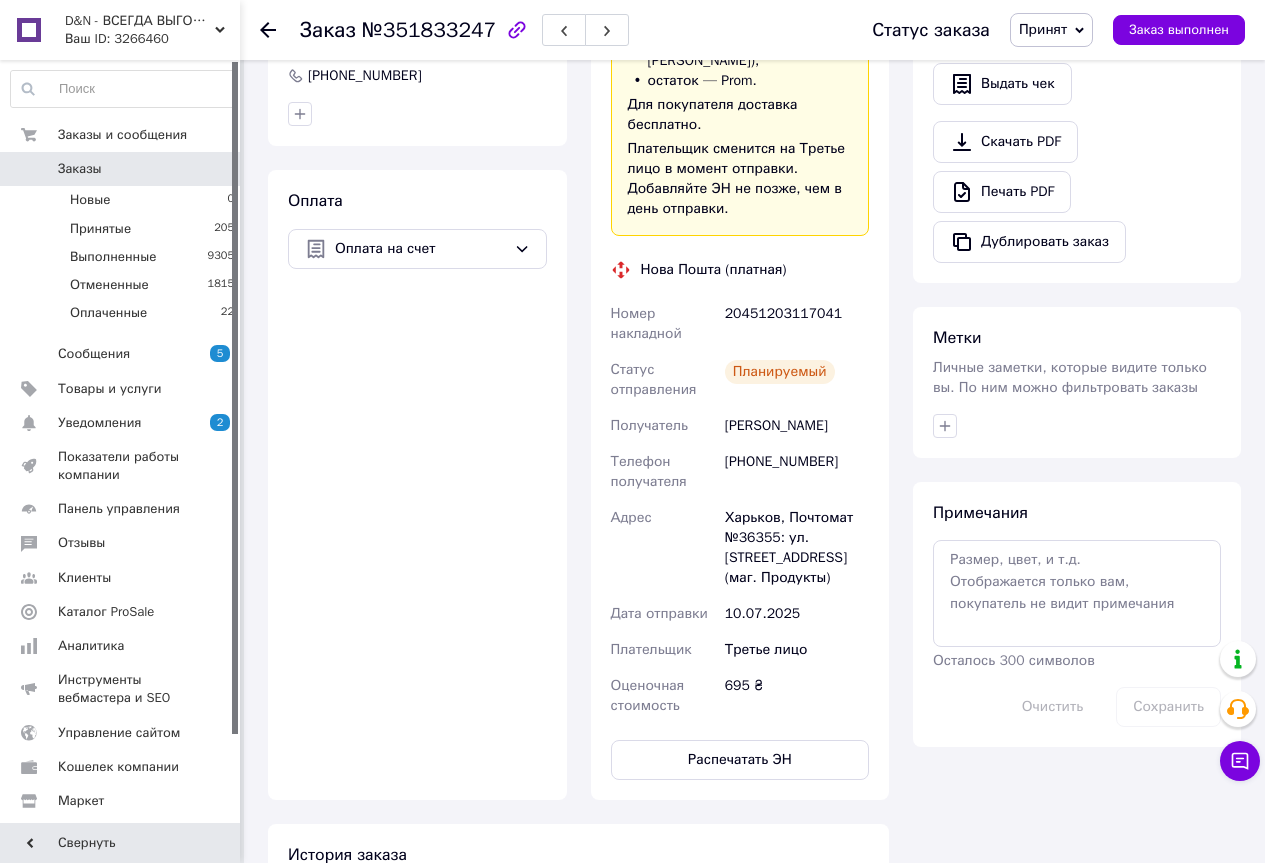 click at bounding box center [280, 30] 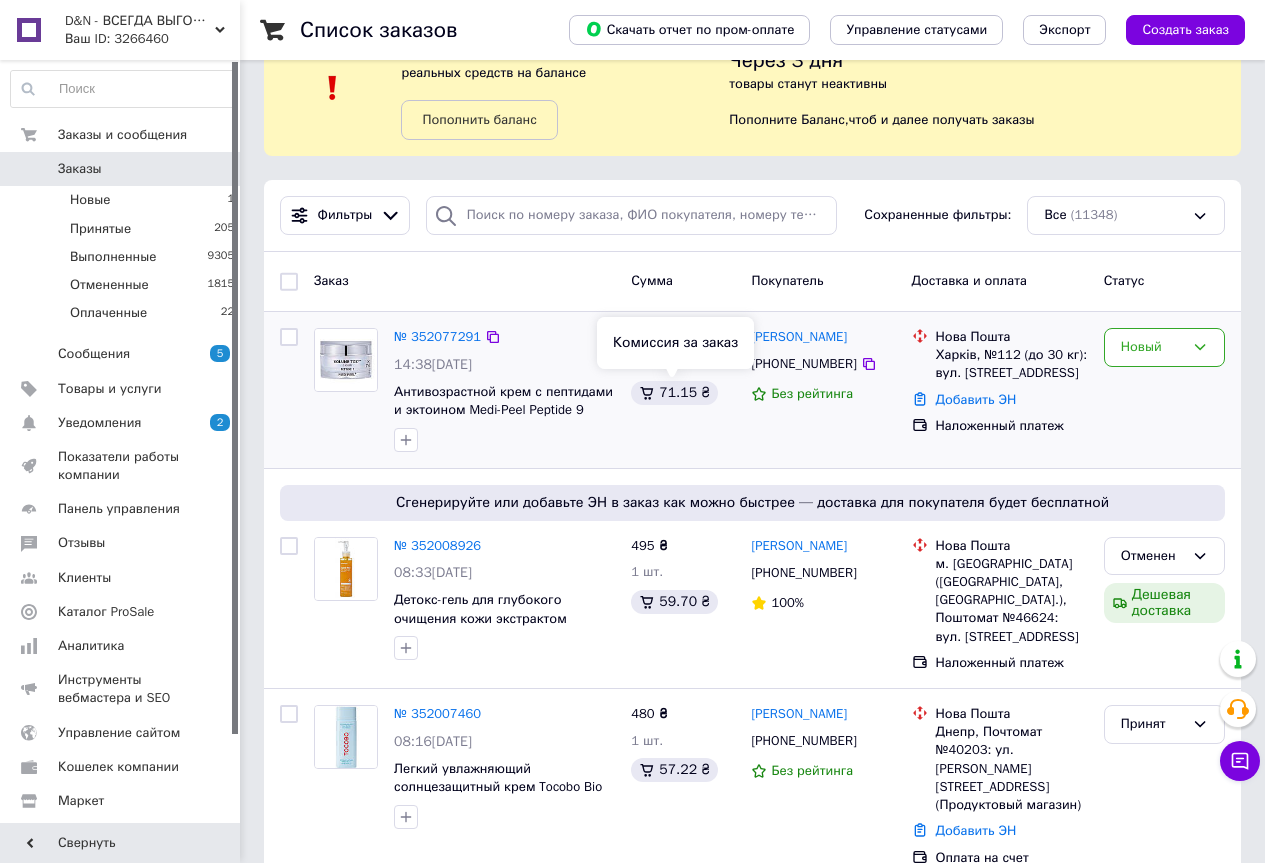 scroll, scrollTop: 100, scrollLeft: 0, axis: vertical 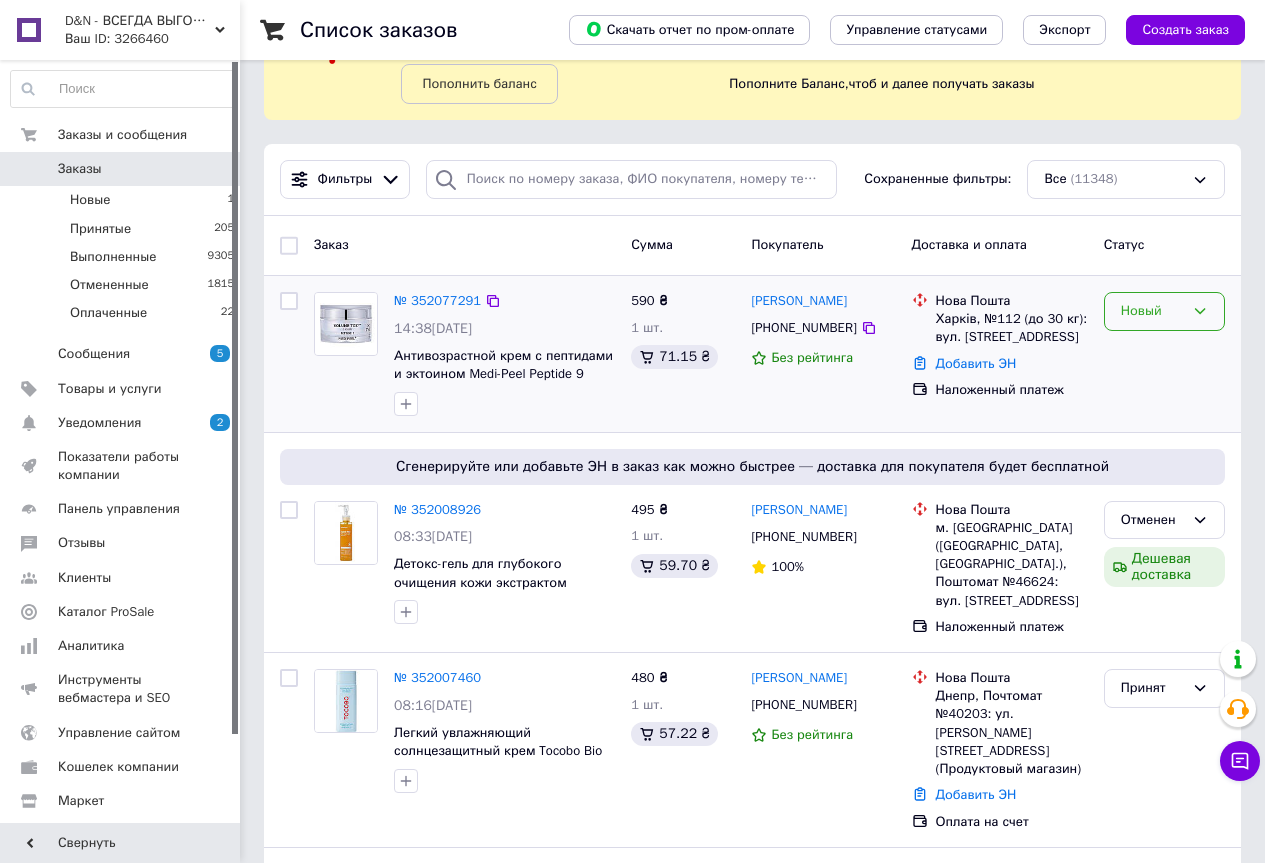 click on "Новый" at bounding box center [1152, 311] 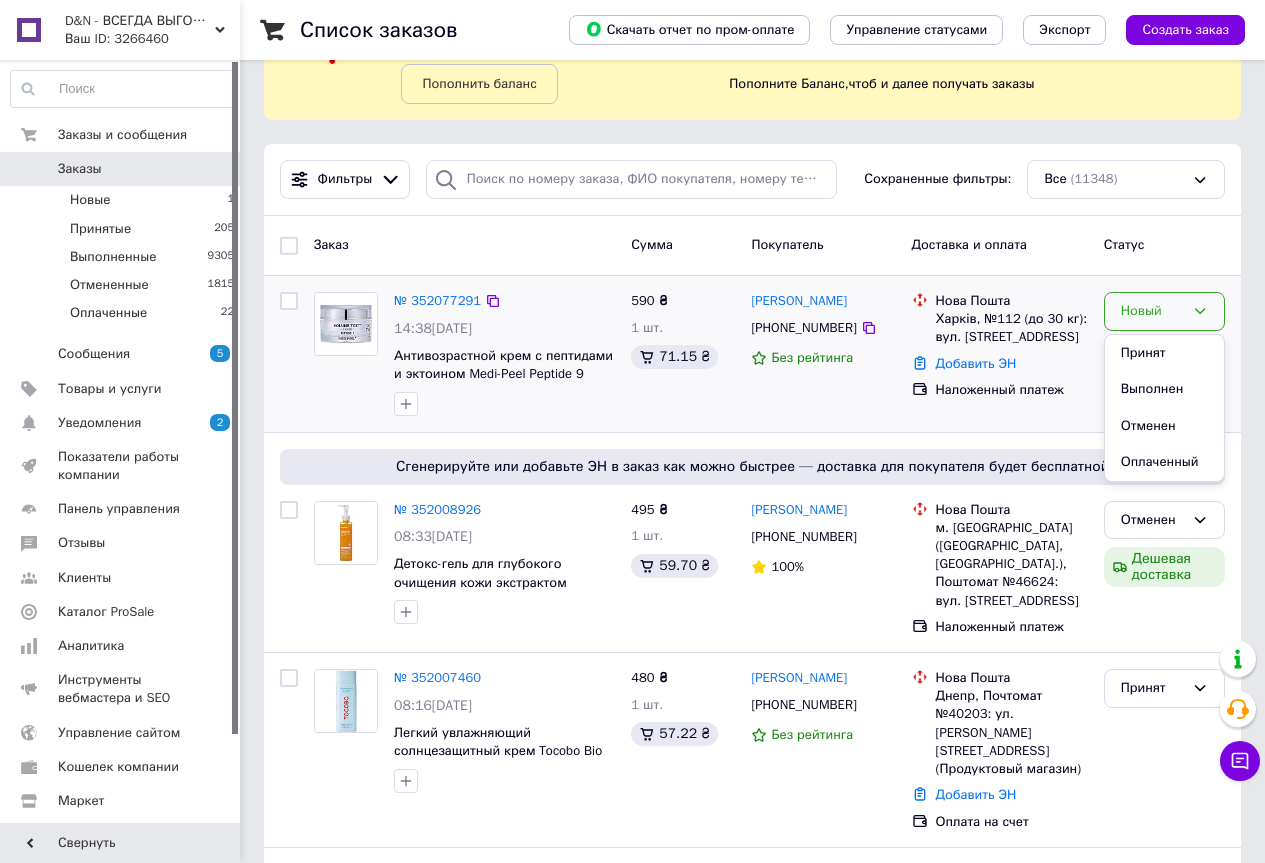 drag, startPoint x: 1131, startPoint y: 354, endPoint x: 1090, endPoint y: 358, distance: 41.19466 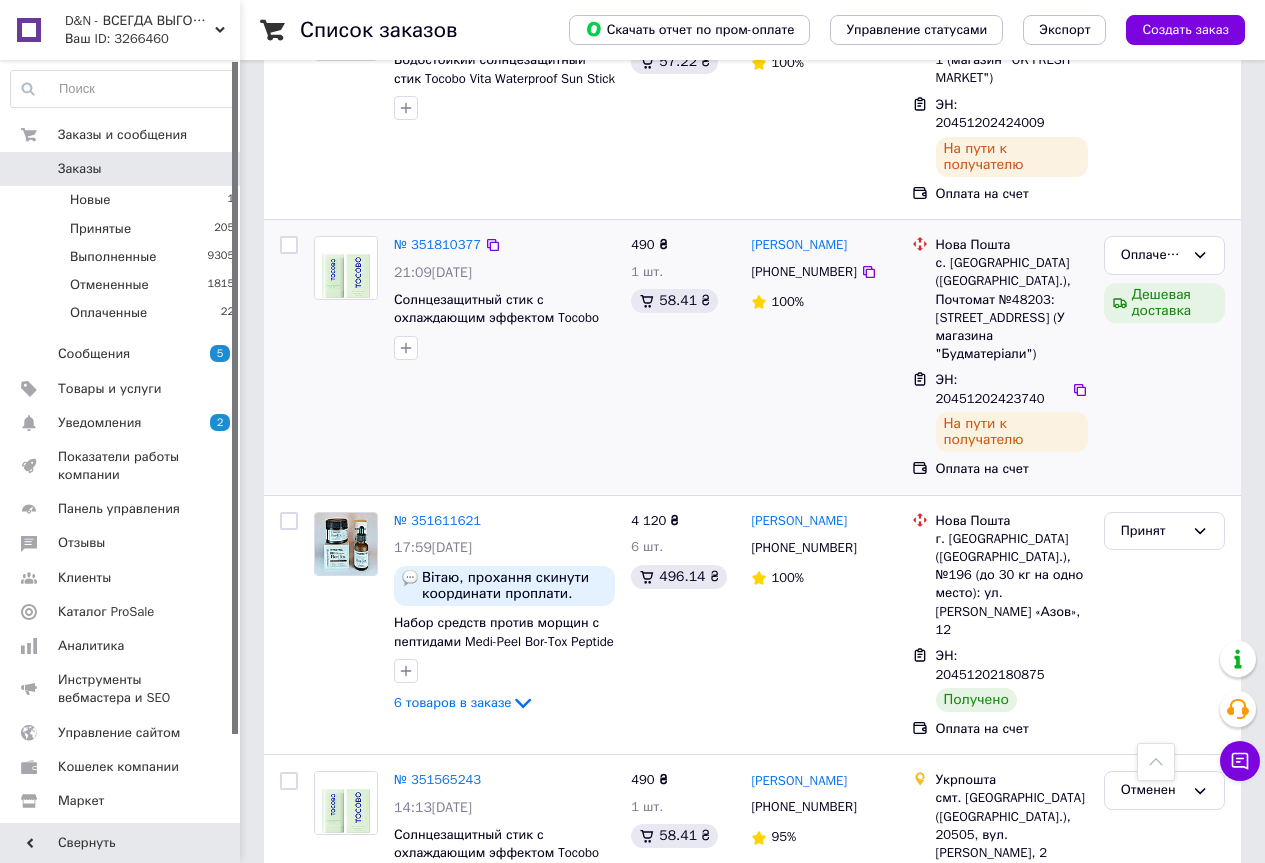 scroll, scrollTop: 2100, scrollLeft: 0, axis: vertical 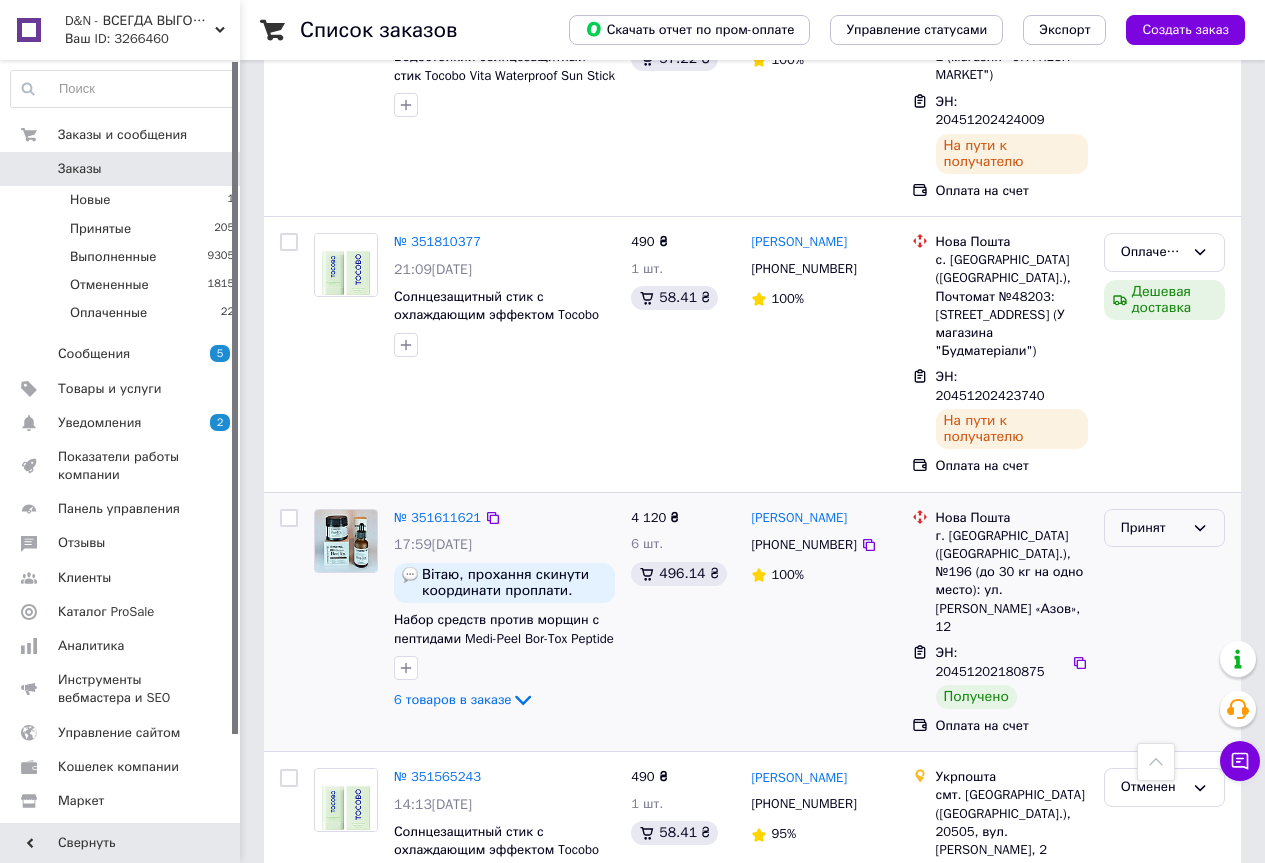 click on "Принят" at bounding box center (1164, 528) 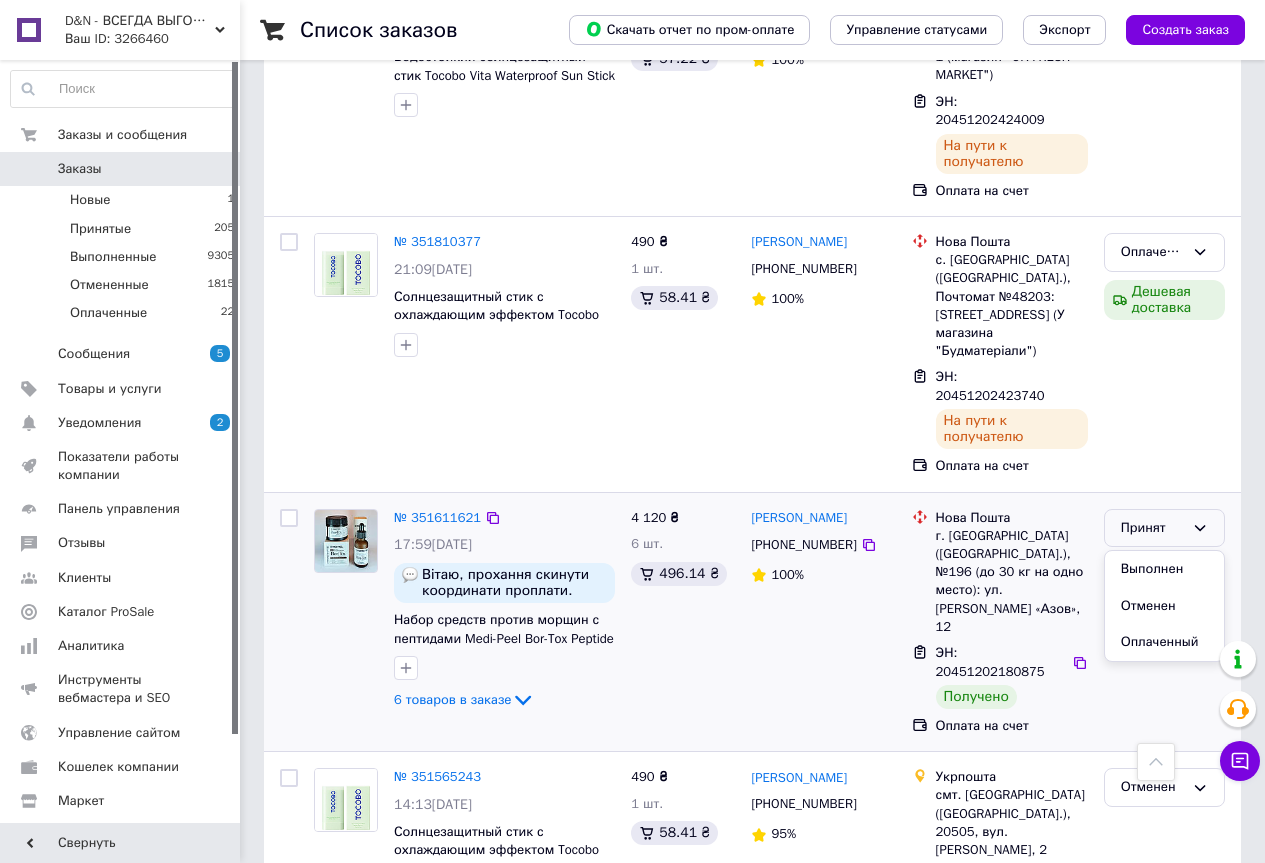 click on "4 120 ₴ 6 шт. 496.14 ₴" at bounding box center [683, 622] 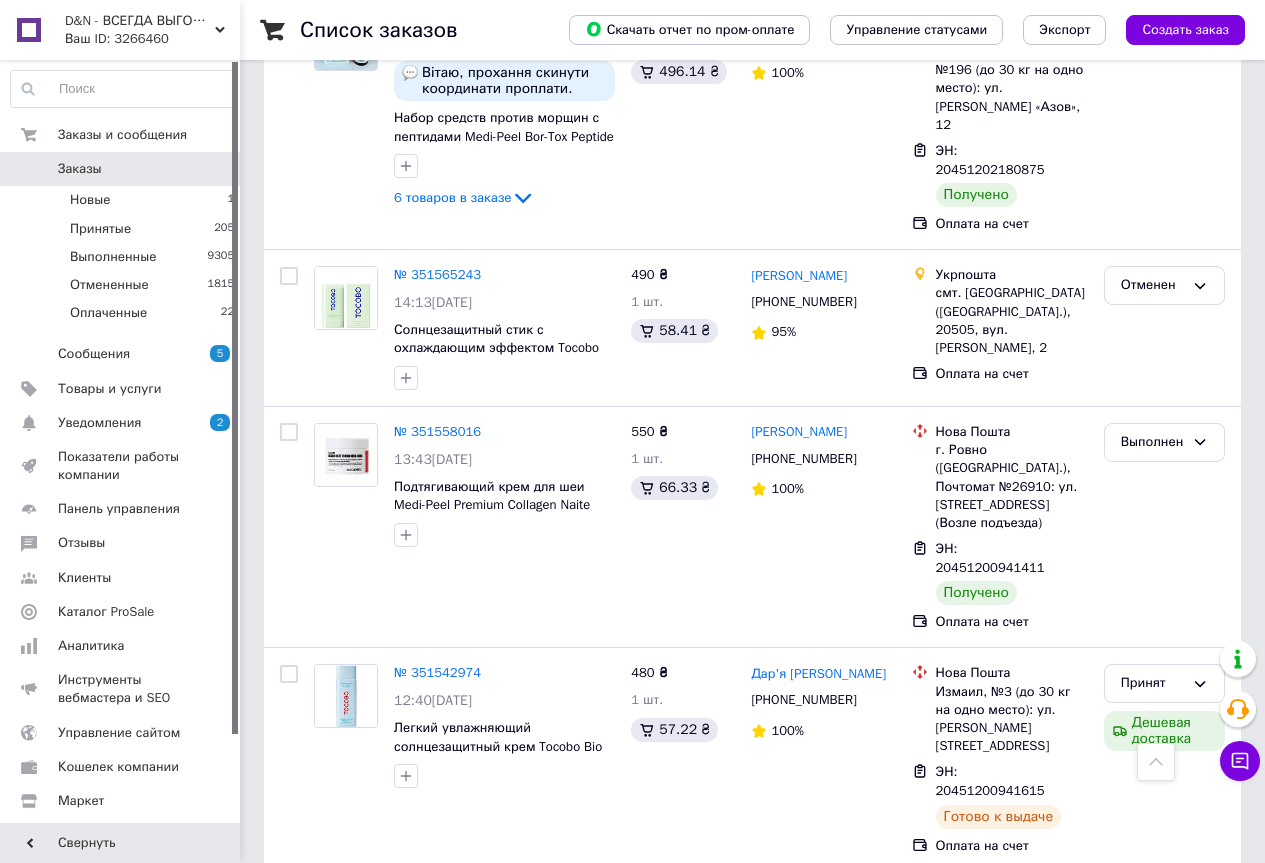 scroll, scrollTop: 2700, scrollLeft: 0, axis: vertical 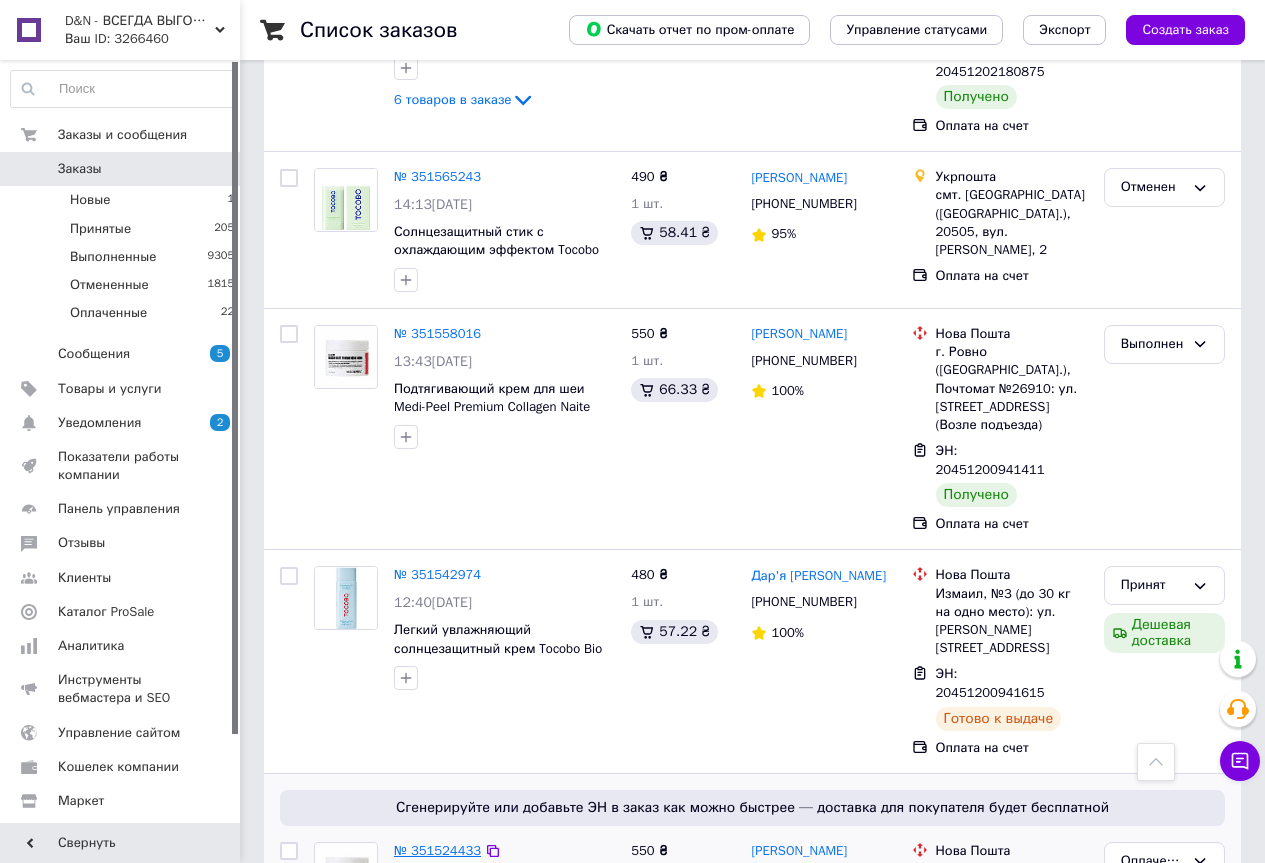 click on "№ 351524433" at bounding box center (437, 850) 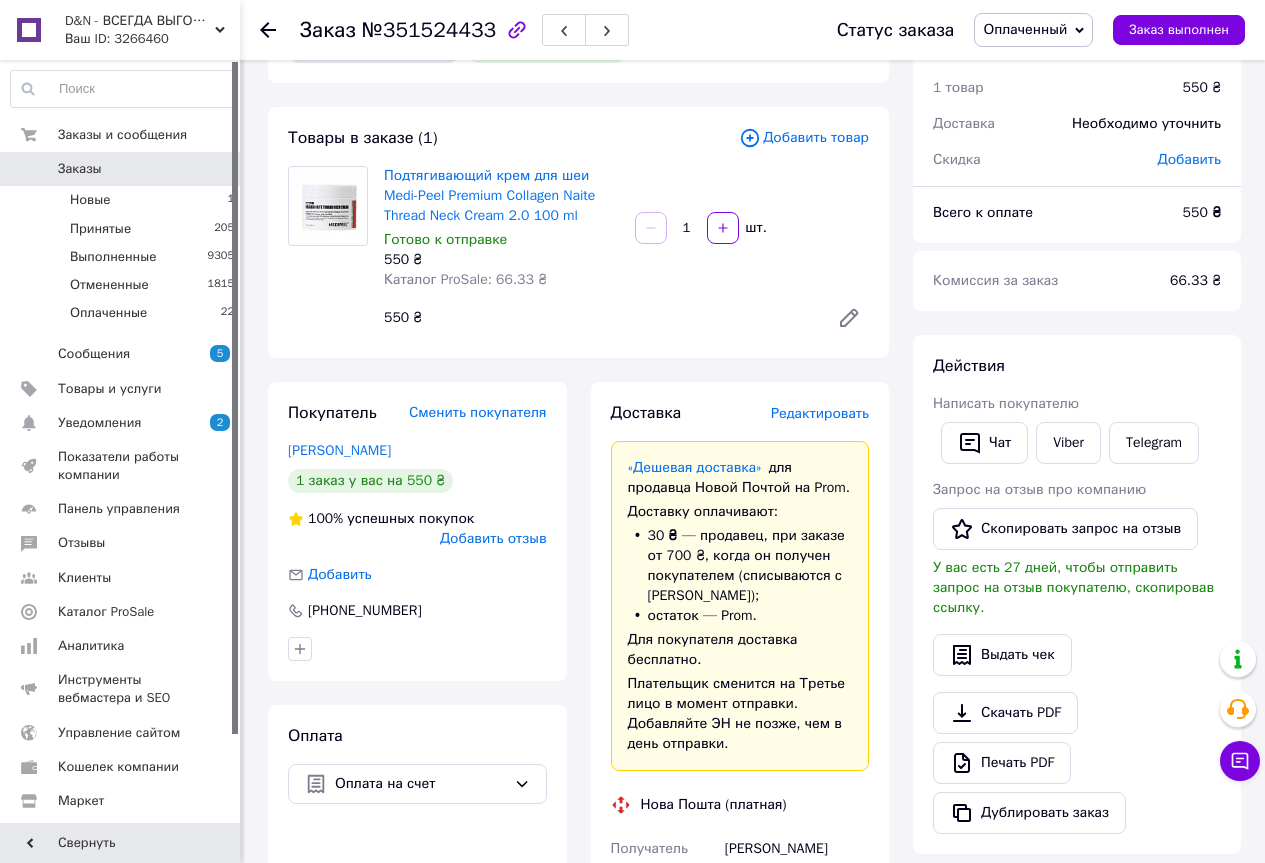 scroll, scrollTop: 665, scrollLeft: 0, axis: vertical 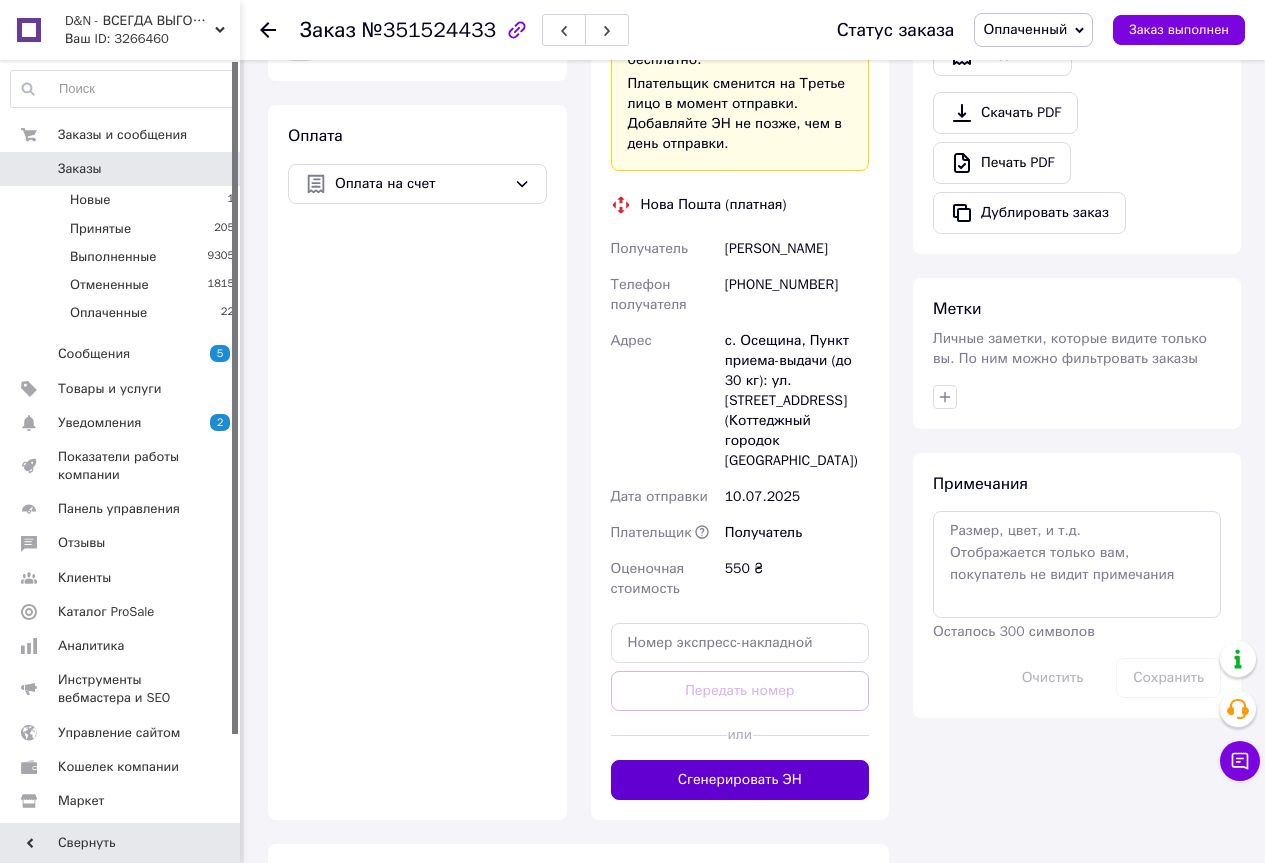 click on "Сгенерировать ЭН" at bounding box center [740, 780] 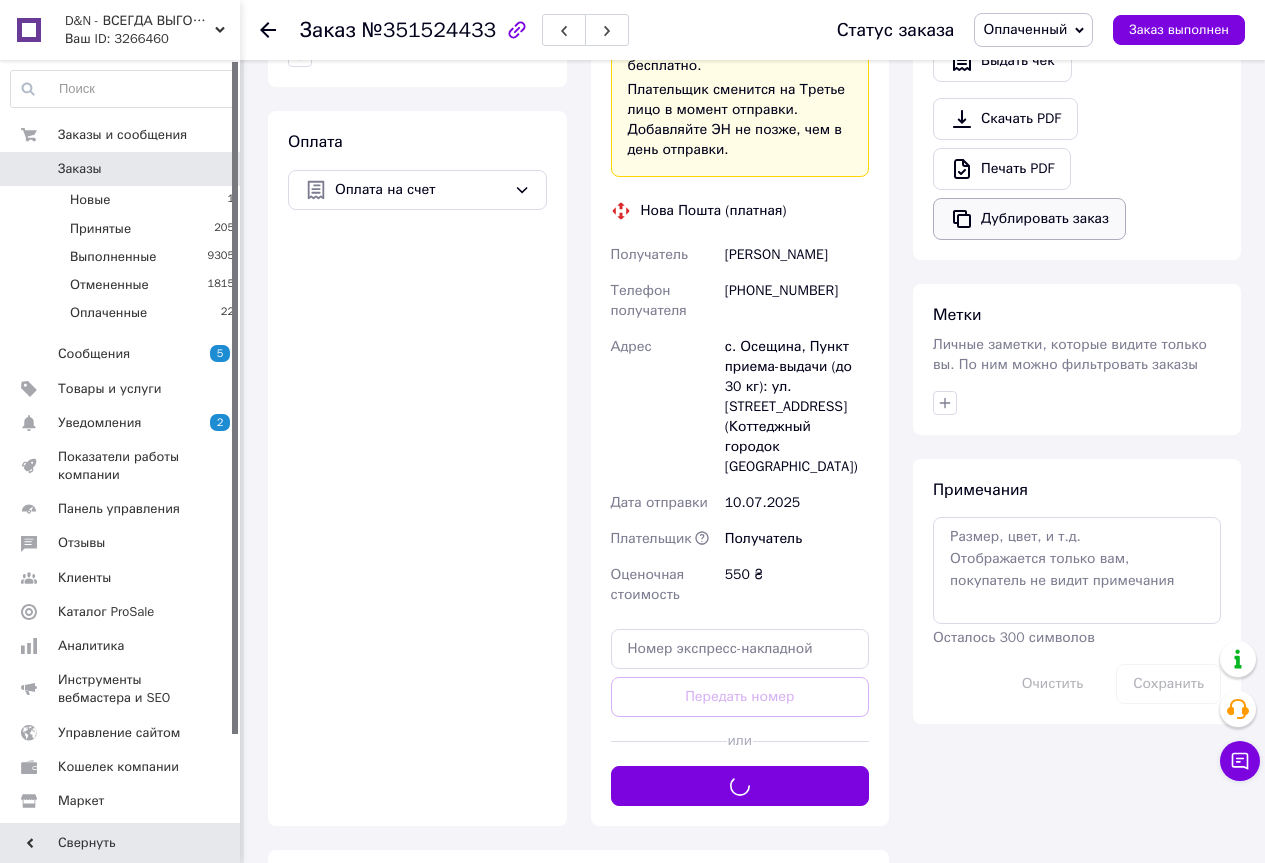 scroll, scrollTop: 265, scrollLeft: 0, axis: vertical 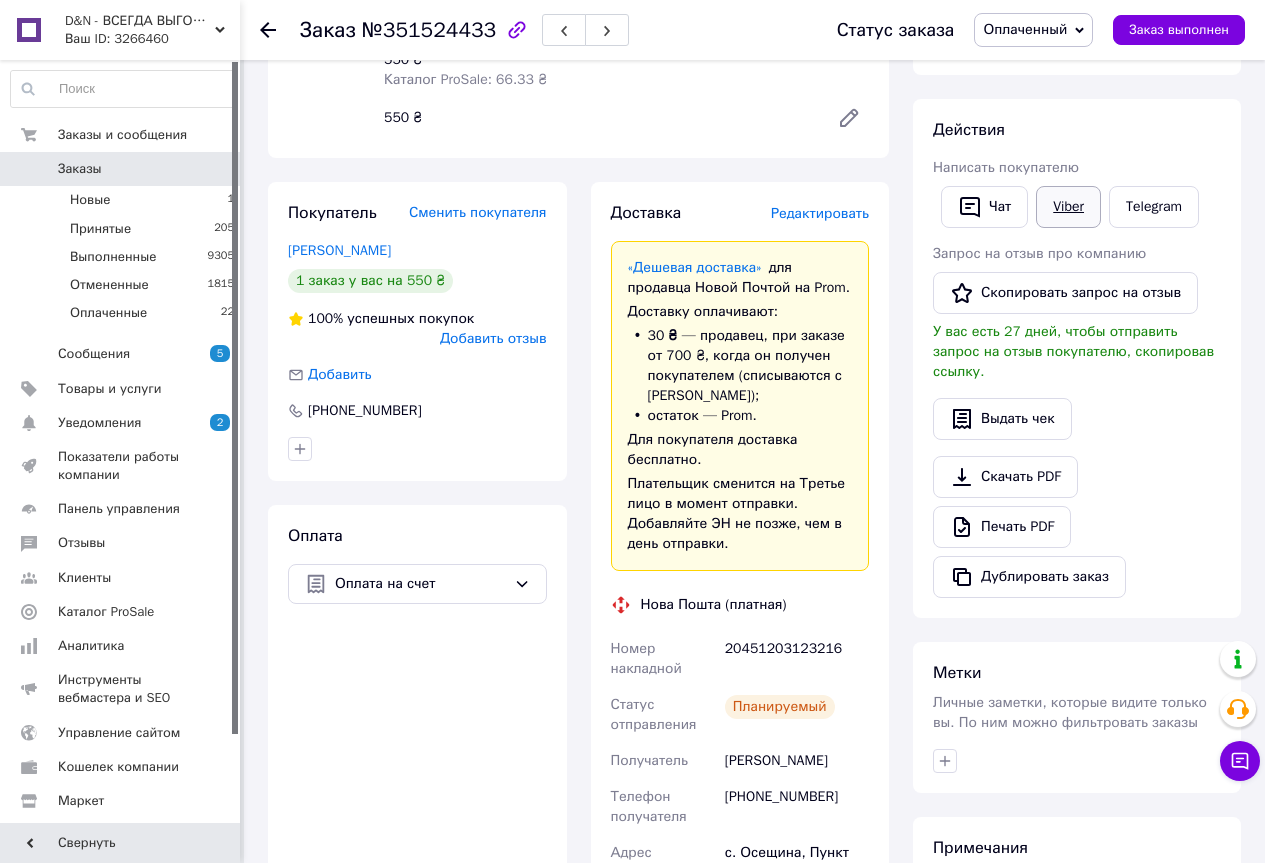 click on "Viber" at bounding box center (1068, 207) 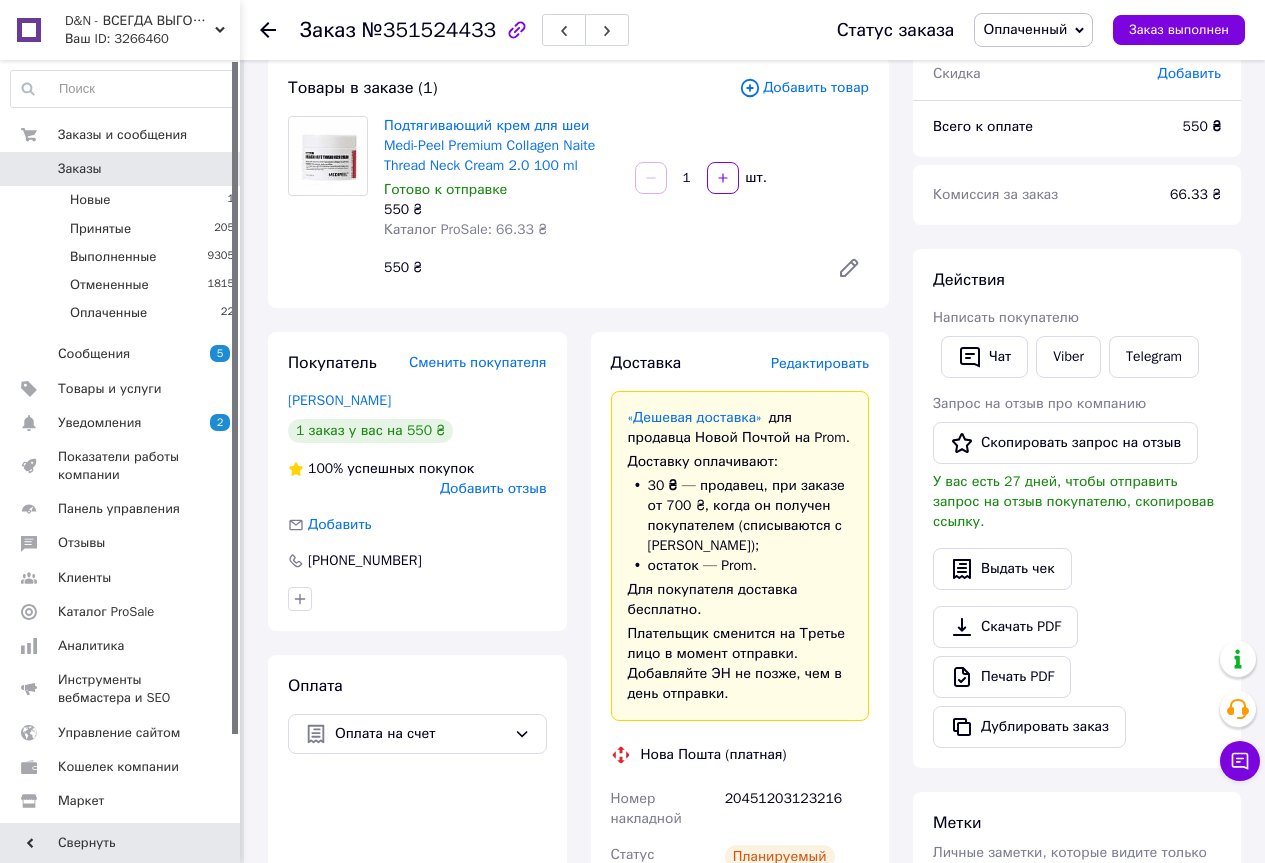 scroll, scrollTop: 65, scrollLeft: 0, axis: vertical 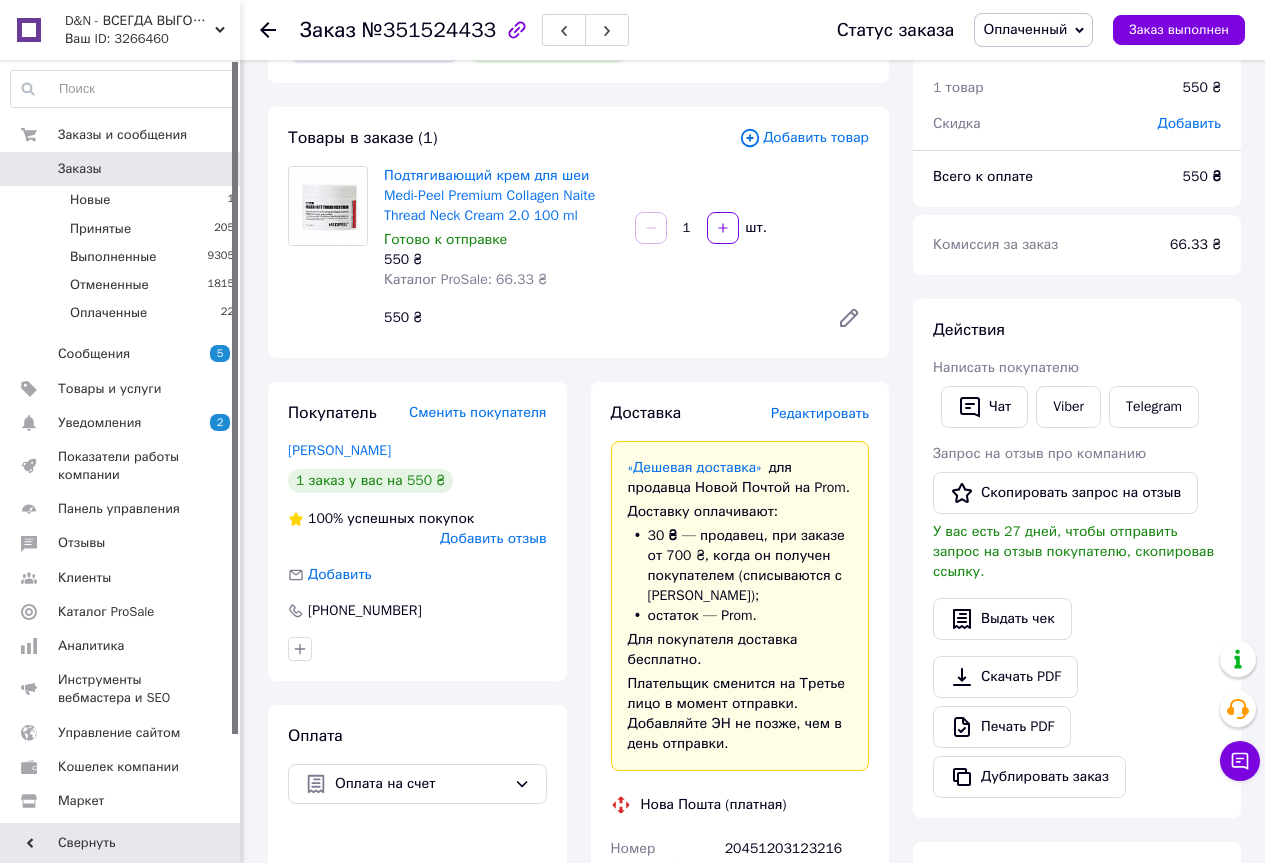 click 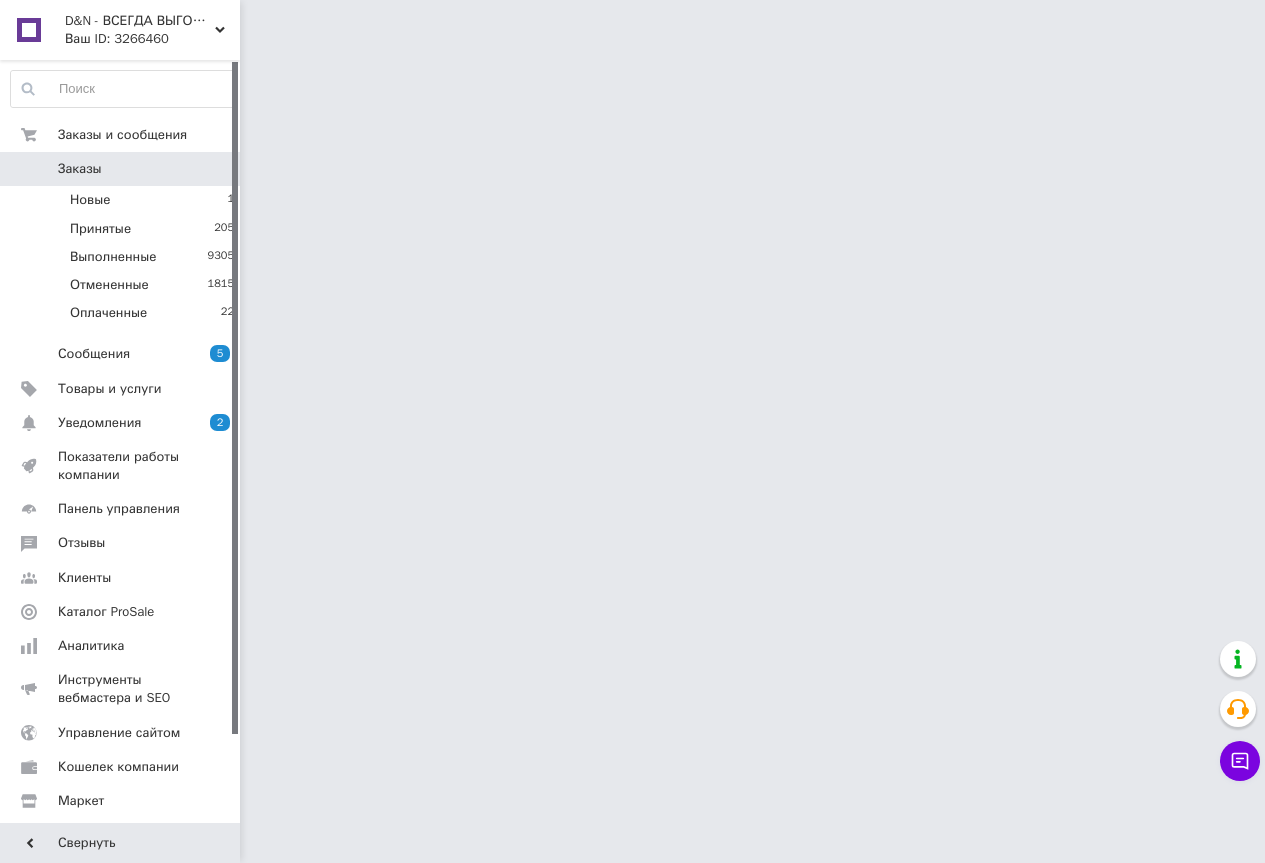 scroll, scrollTop: 0, scrollLeft: 0, axis: both 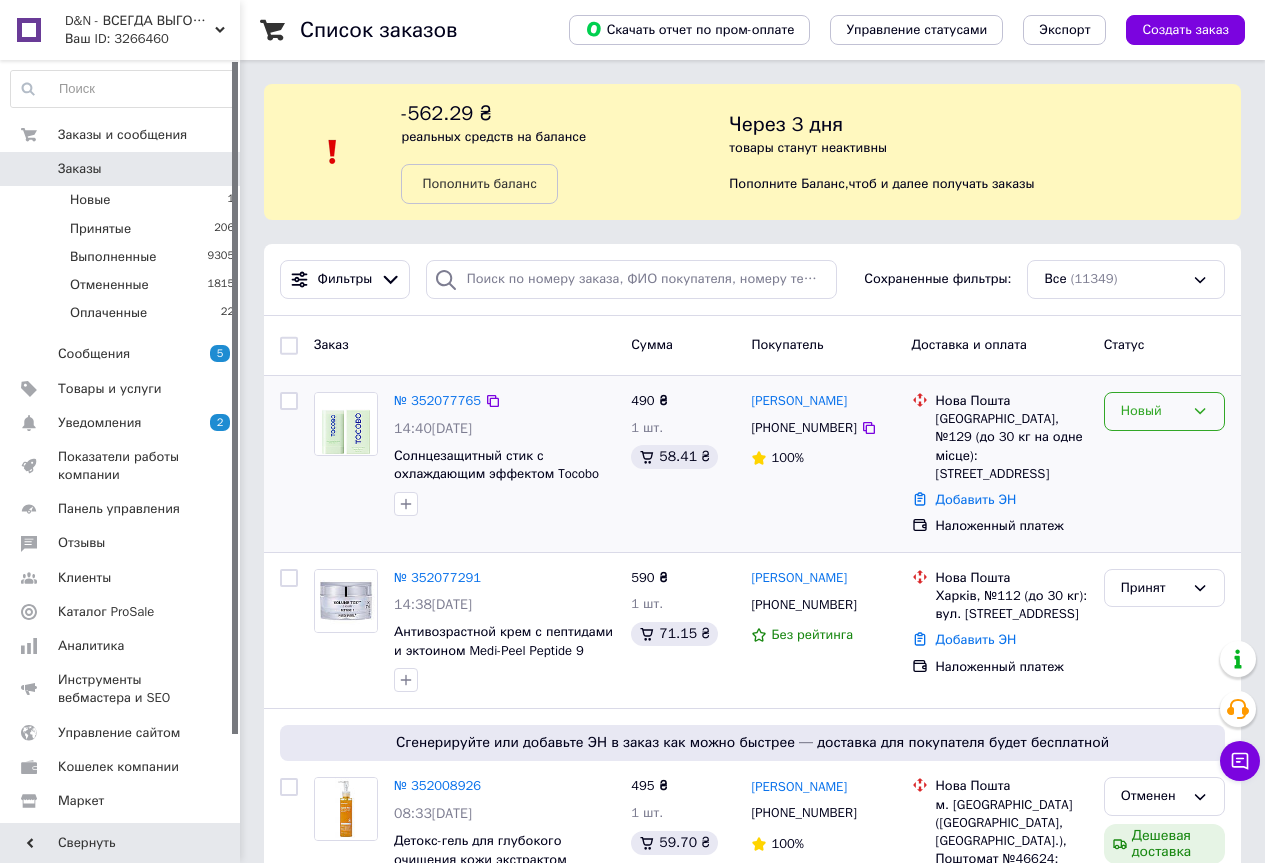 click on "Новый" at bounding box center (1152, 411) 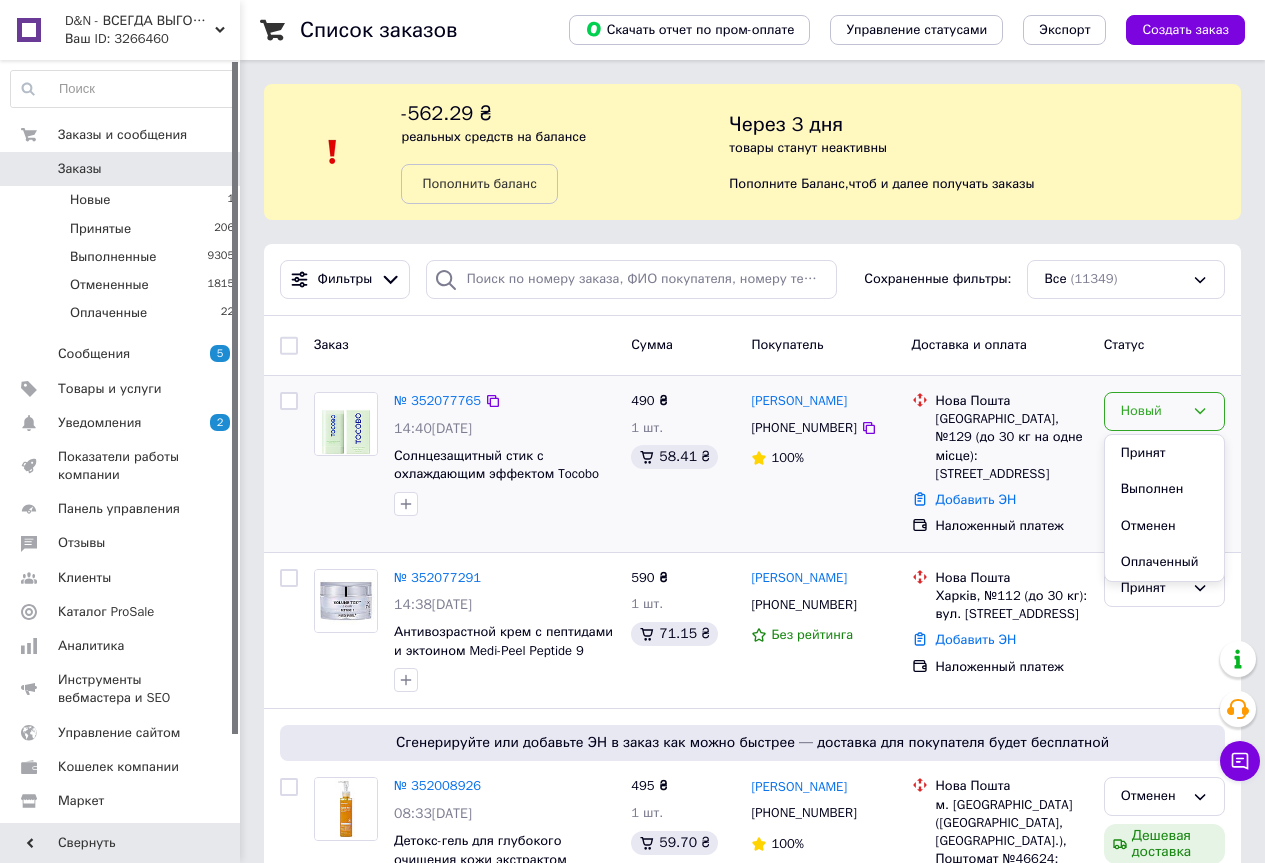 click on "Принят" at bounding box center [1164, 453] 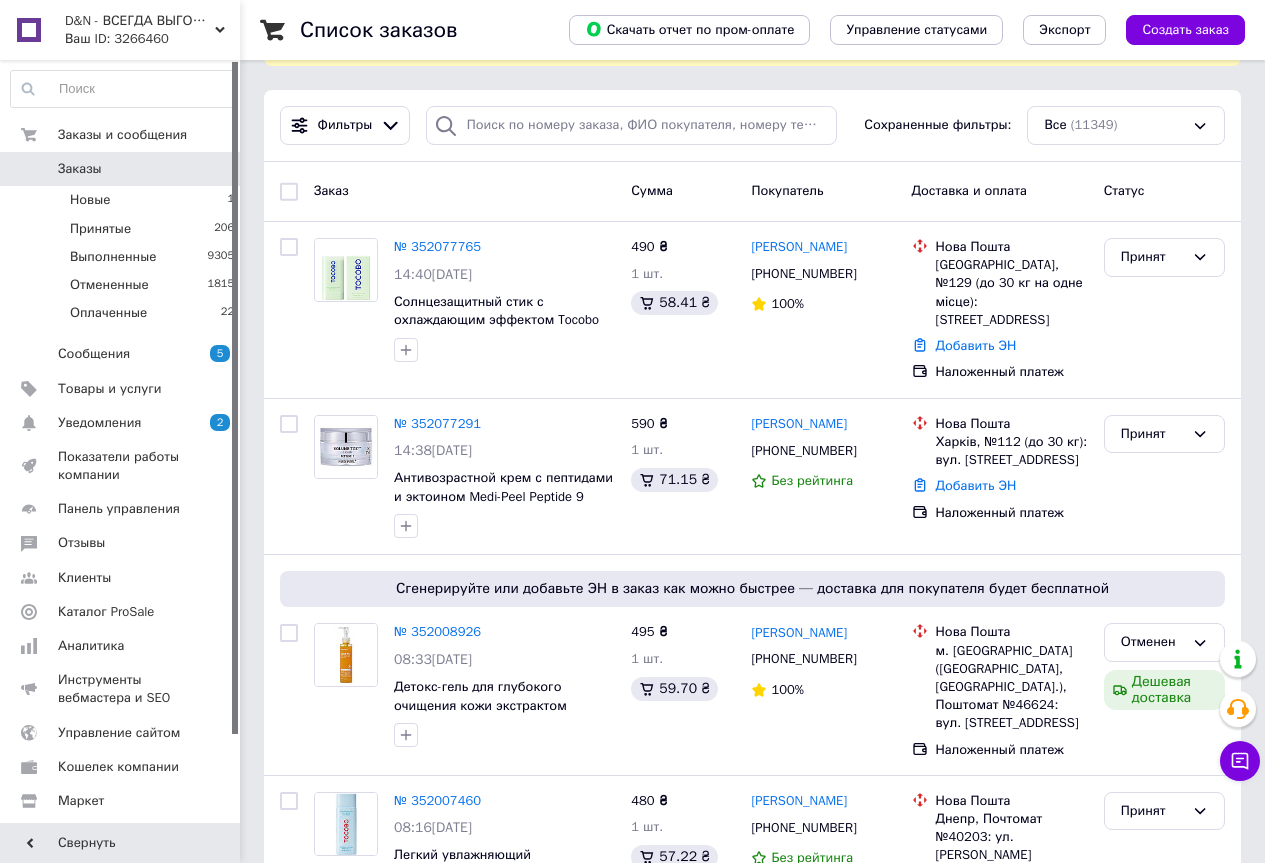 scroll, scrollTop: 0, scrollLeft: 0, axis: both 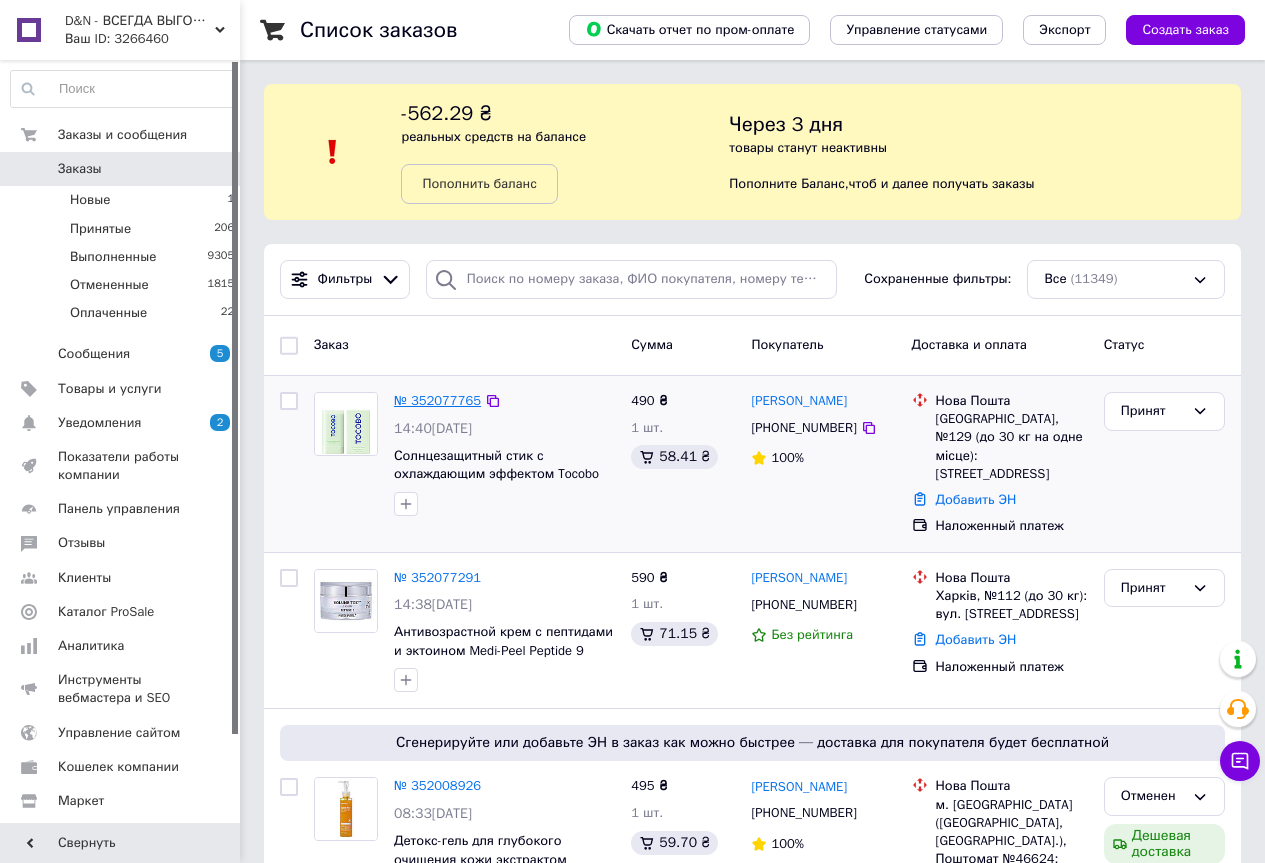 click on "№ 352077765" at bounding box center (437, 400) 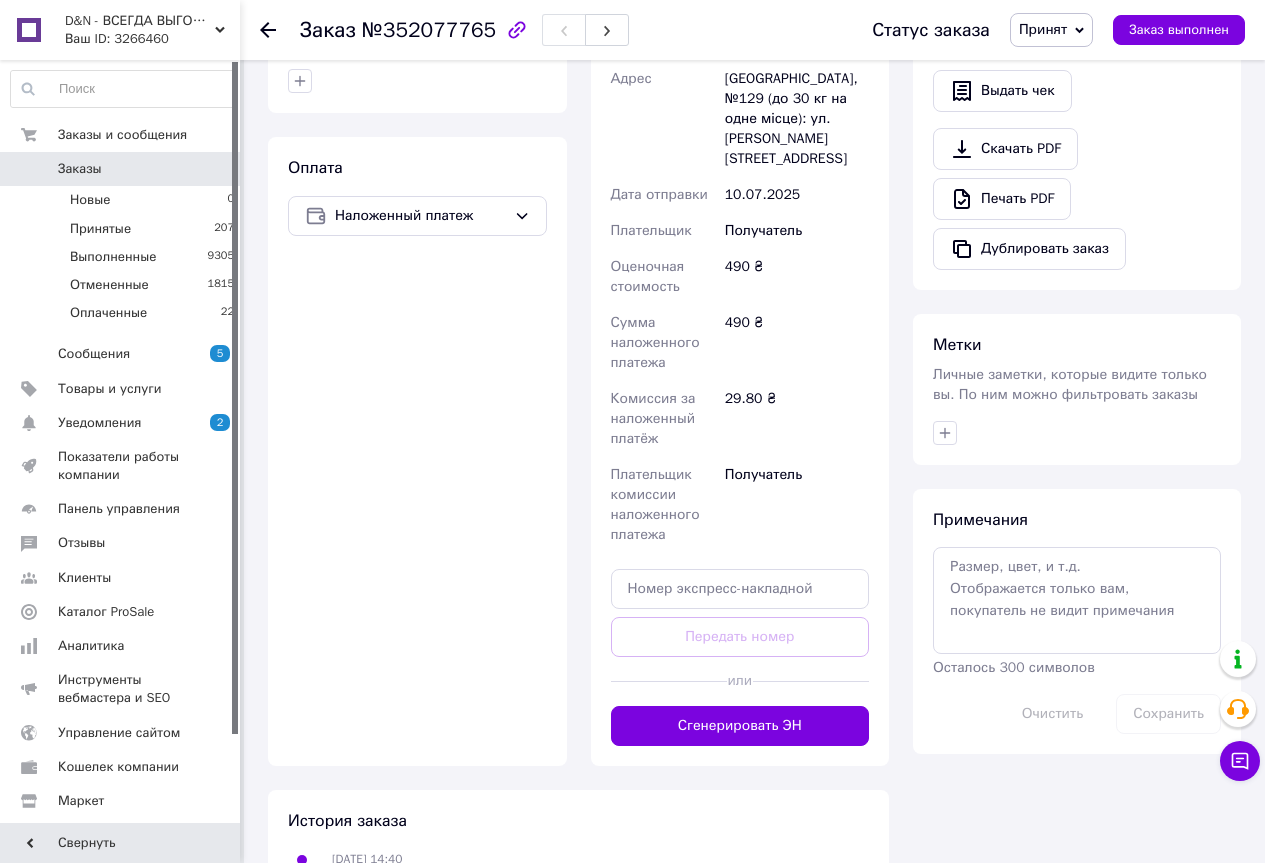 scroll, scrollTop: 687, scrollLeft: 0, axis: vertical 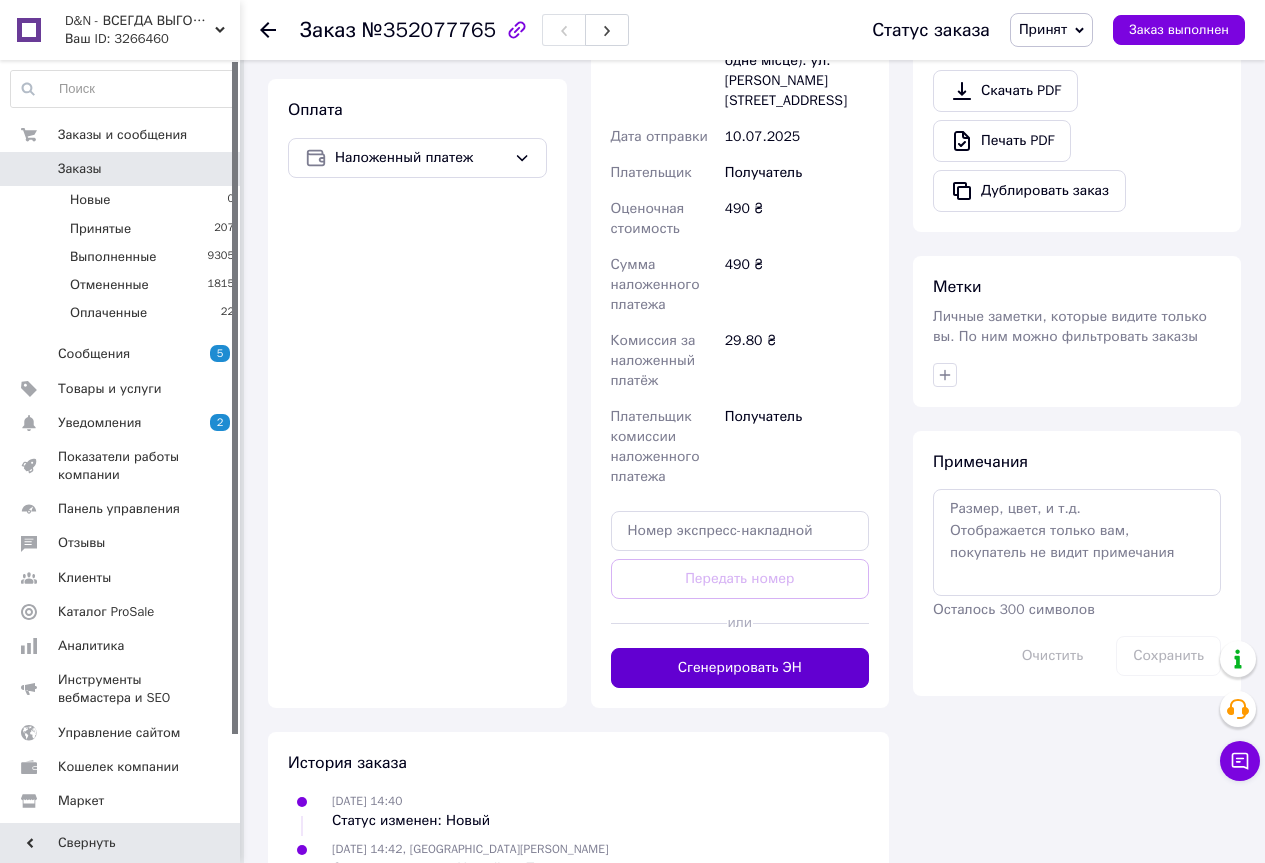 click on "Сгенерировать ЭН" at bounding box center [740, 668] 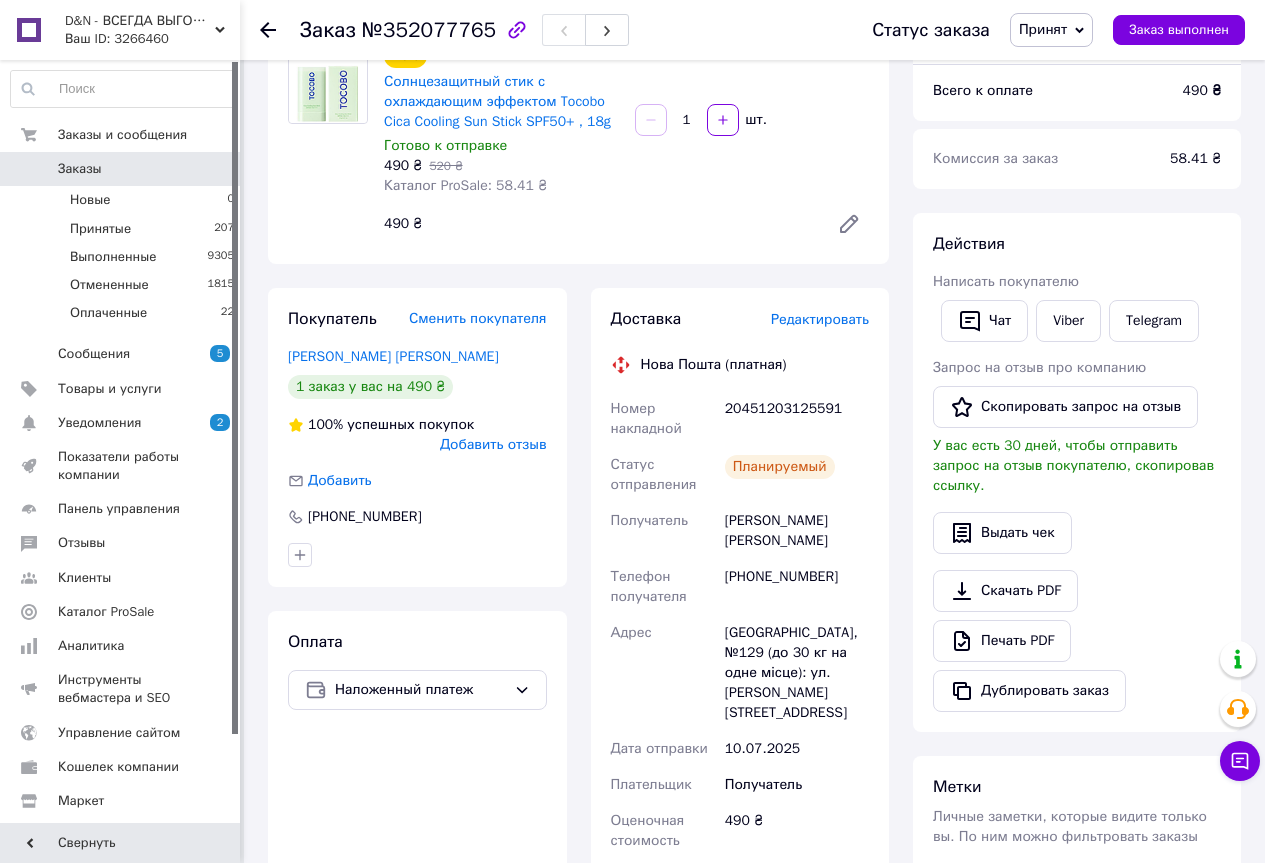 scroll, scrollTop: 0, scrollLeft: 0, axis: both 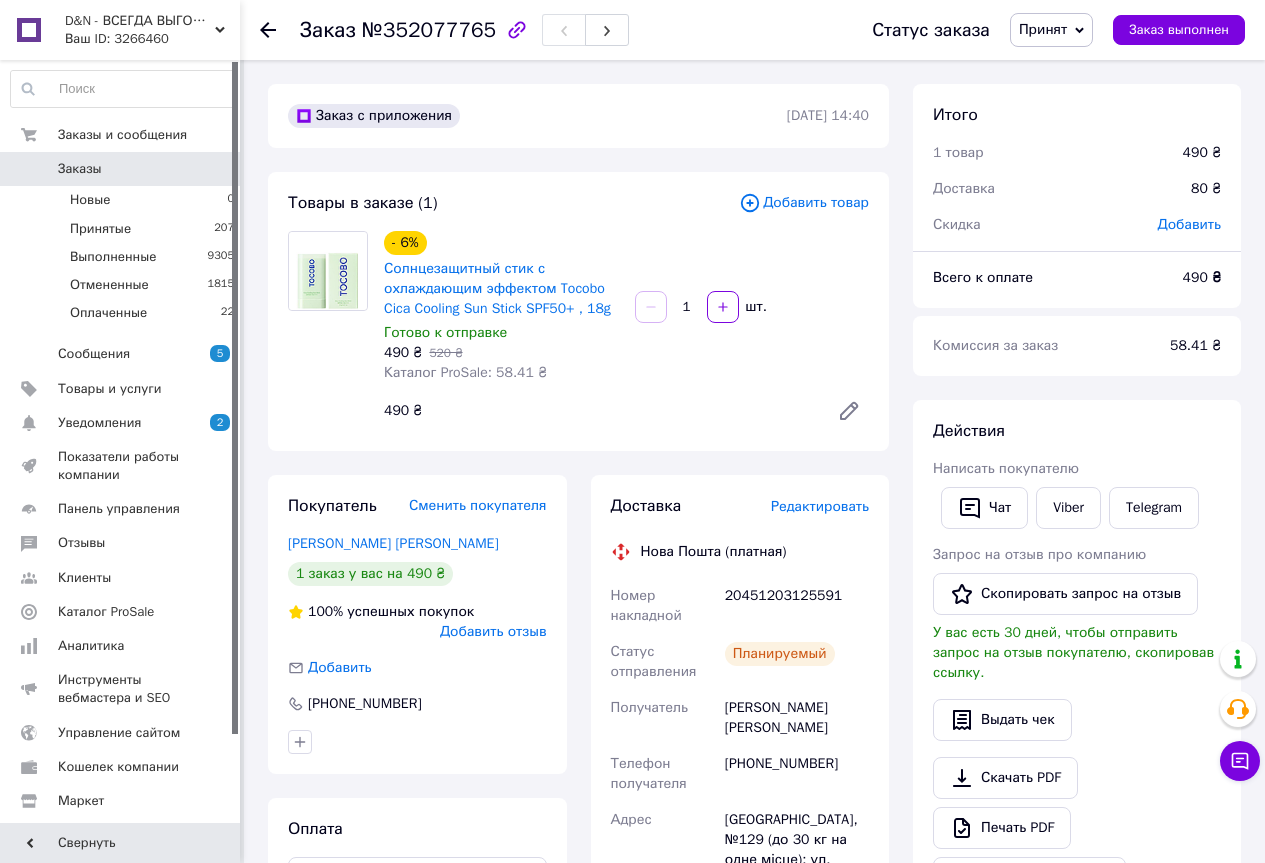 click 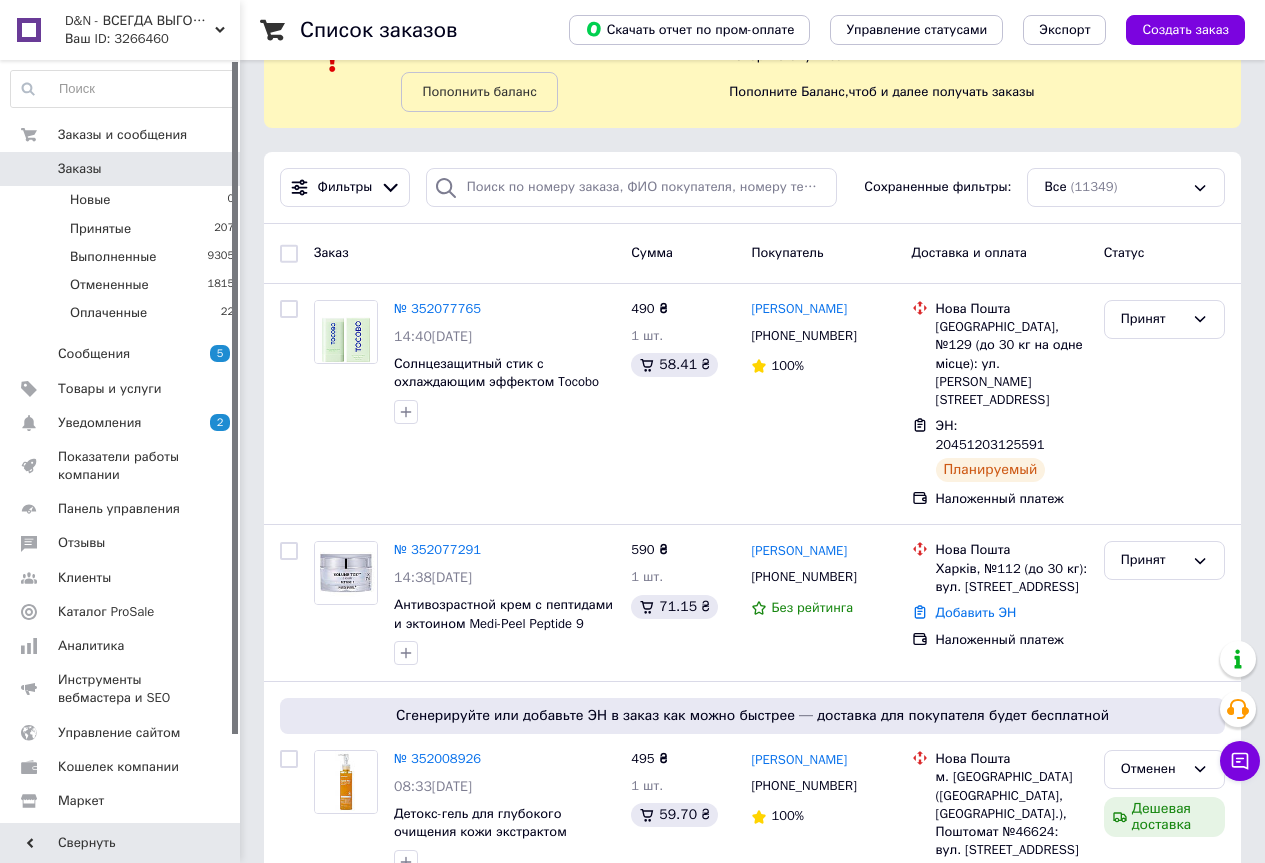 scroll, scrollTop: 300, scrollLeft: 0, axis: vertical 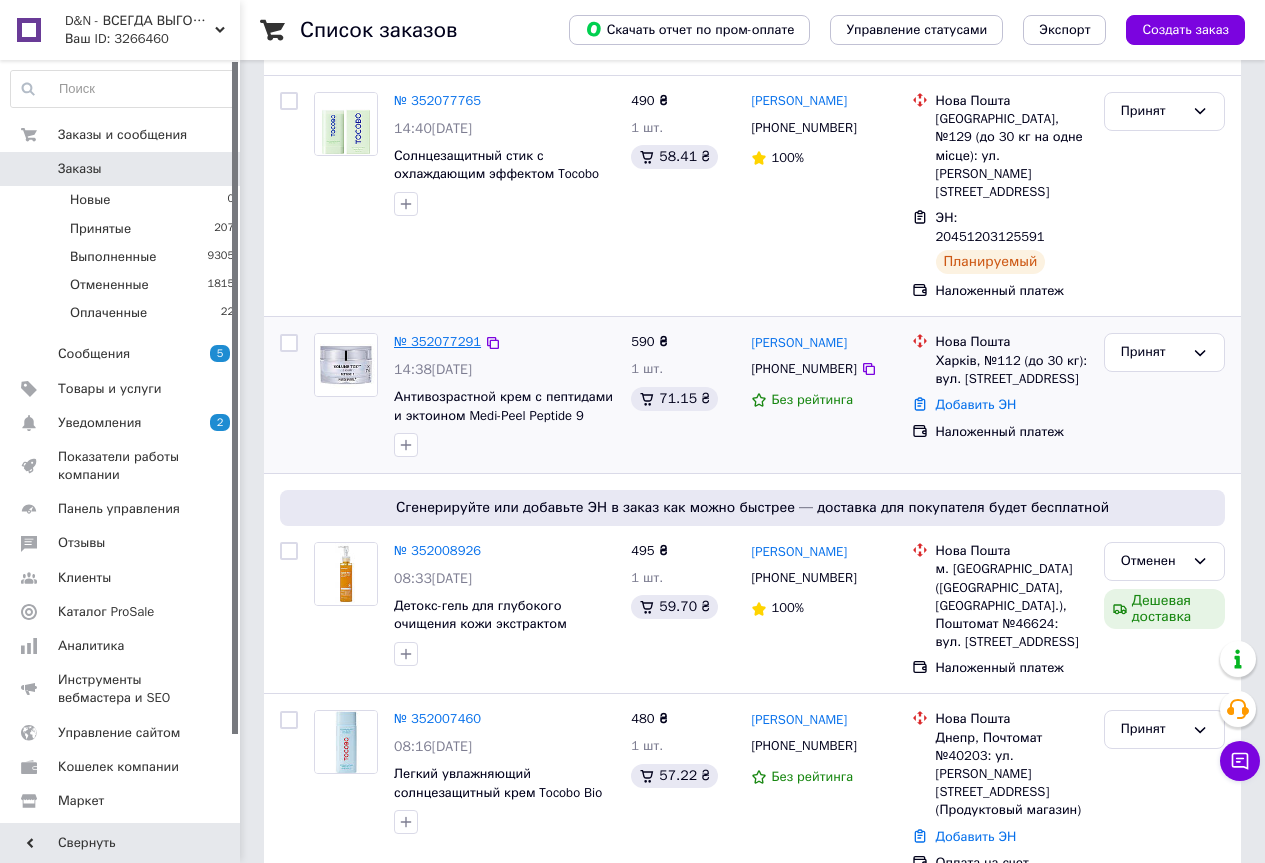 click on "№ 352077291" at bounding box center [437, 341] 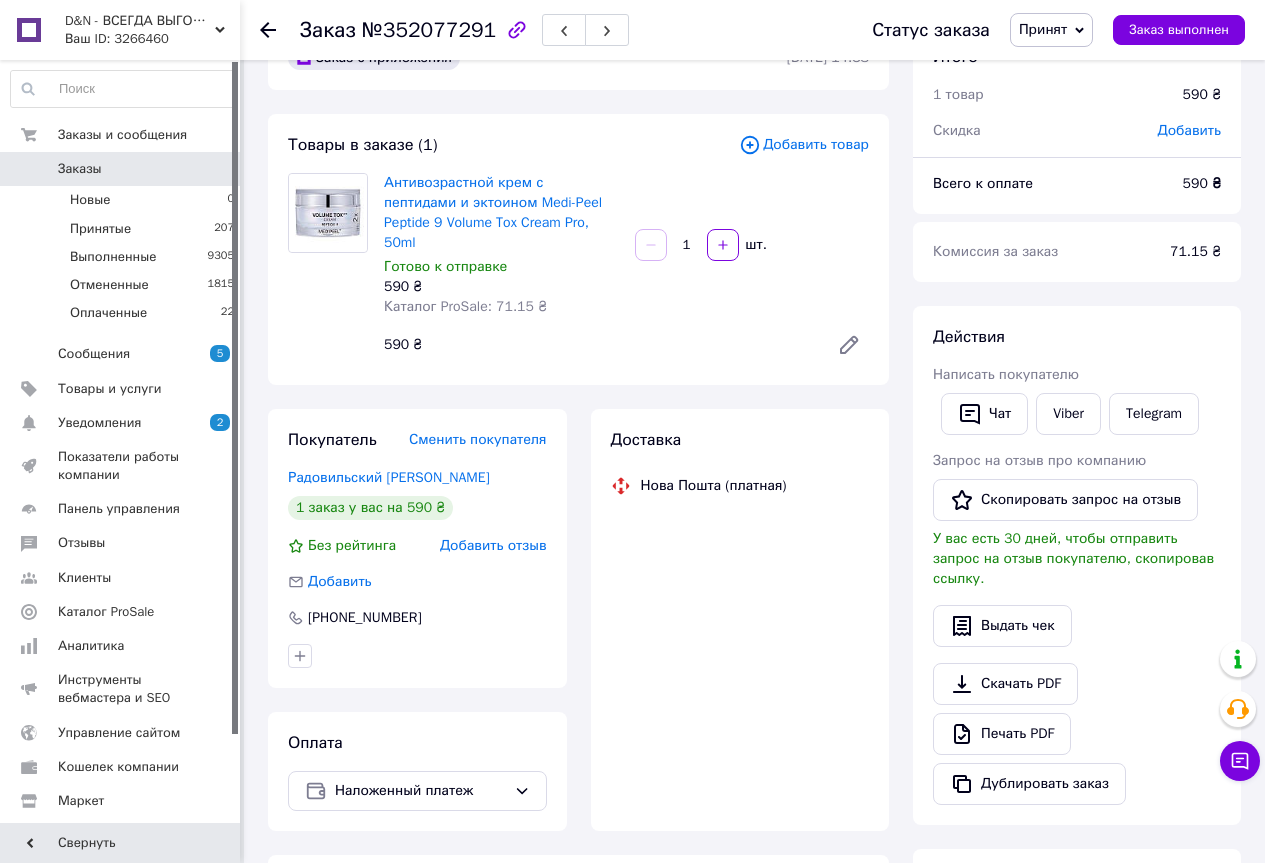 scroll, scrollTop: 300, scrollLeft: 0, axis: vertical 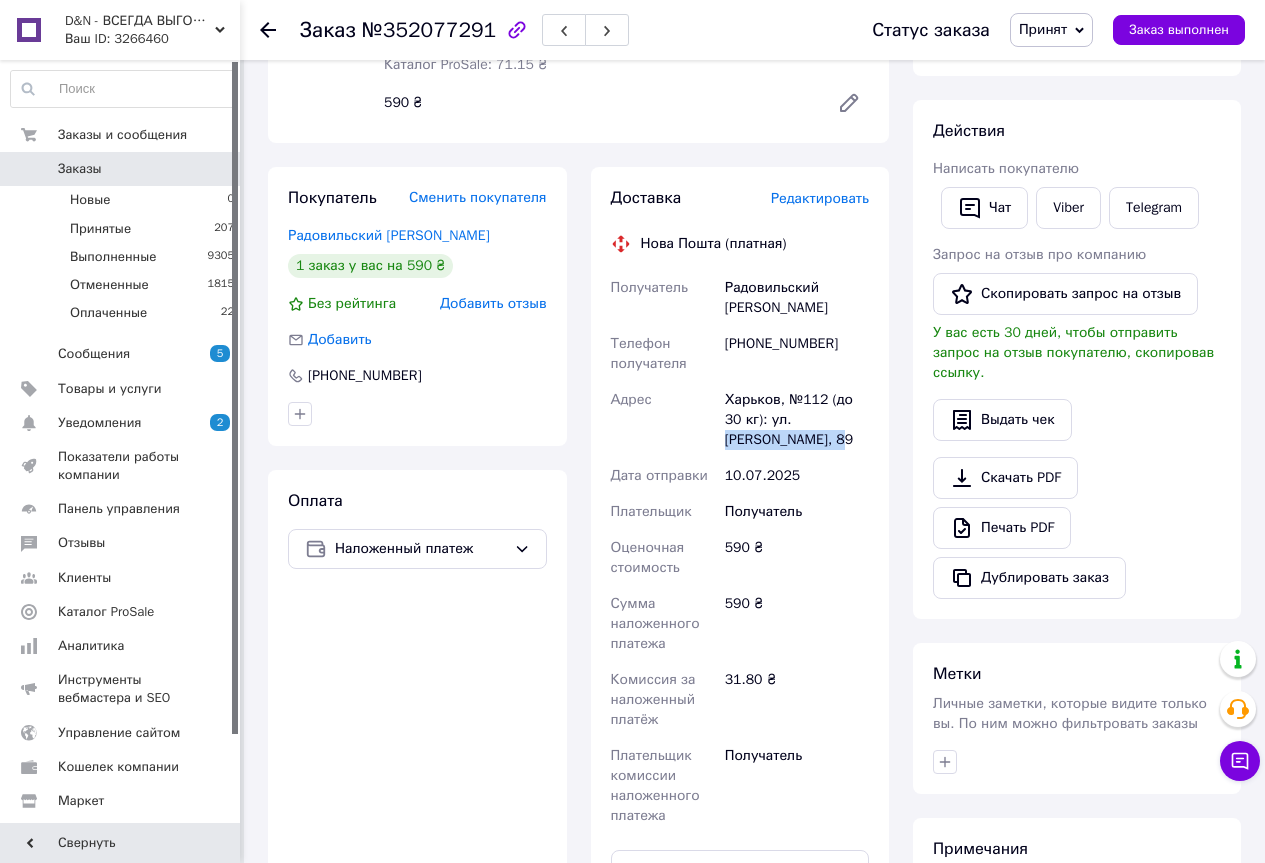 drag, startPoint x: 726, startPoint y: 420, endPoint x: 847, endPoint y: 420, distance: 121 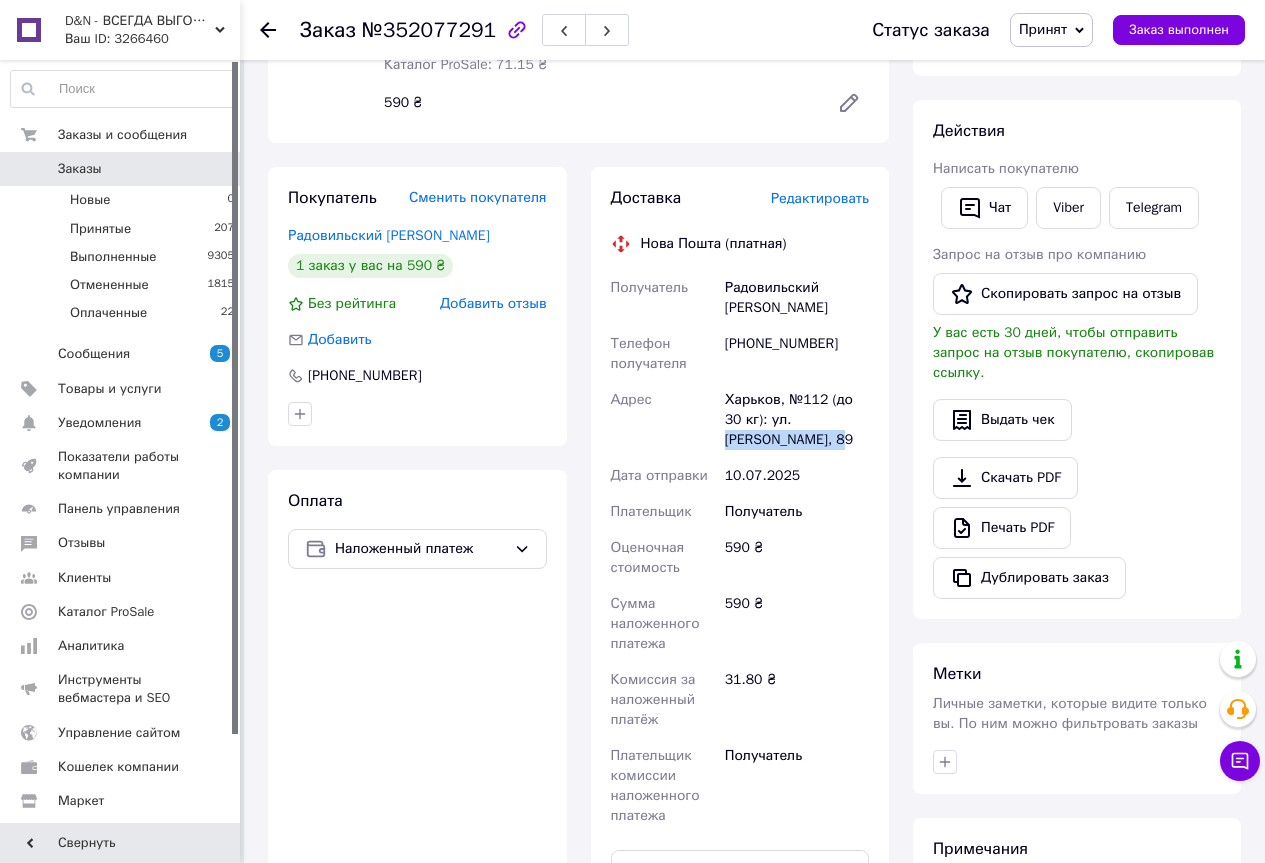 scroll, scrollTop: 0, scrollLeft: 0, axis: both 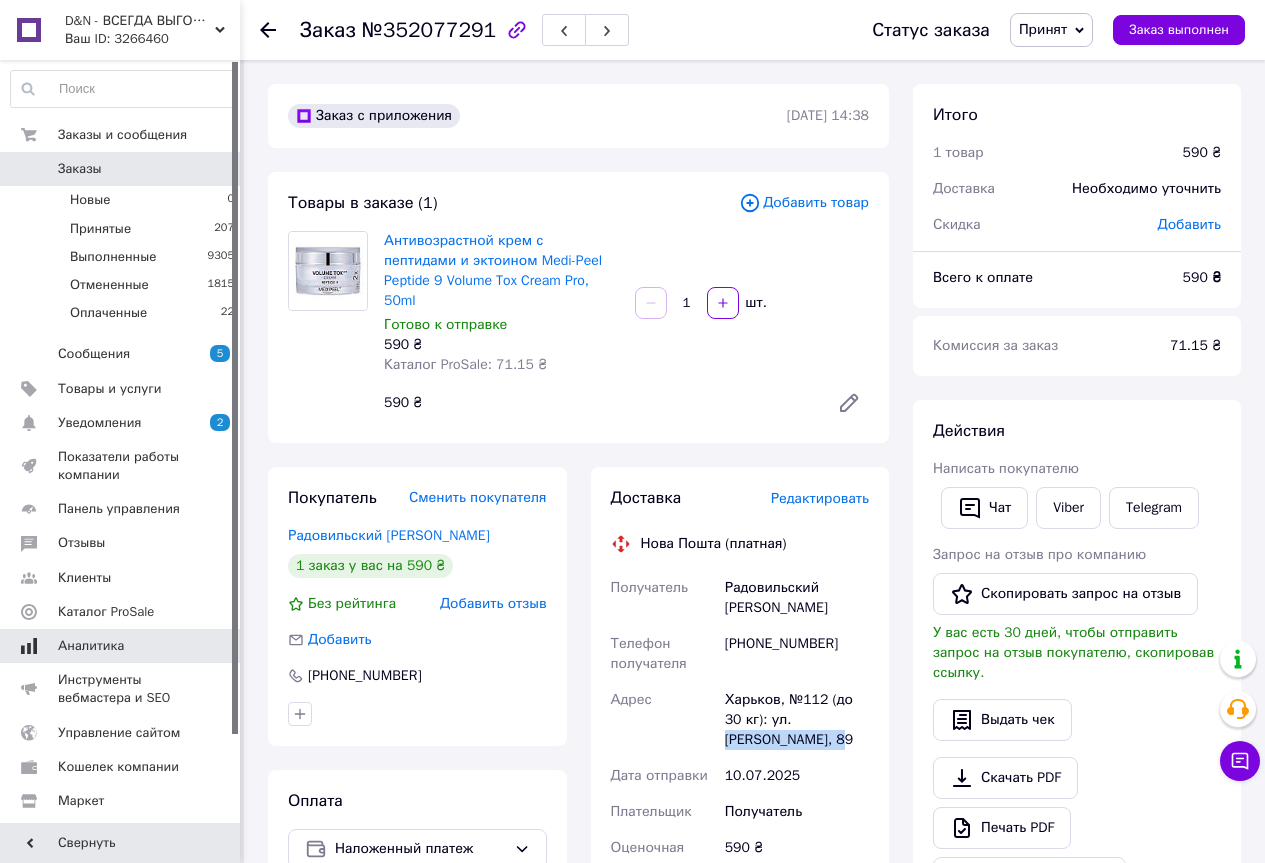 click on "Показатели работы компании" at bounding box center [123, 466] 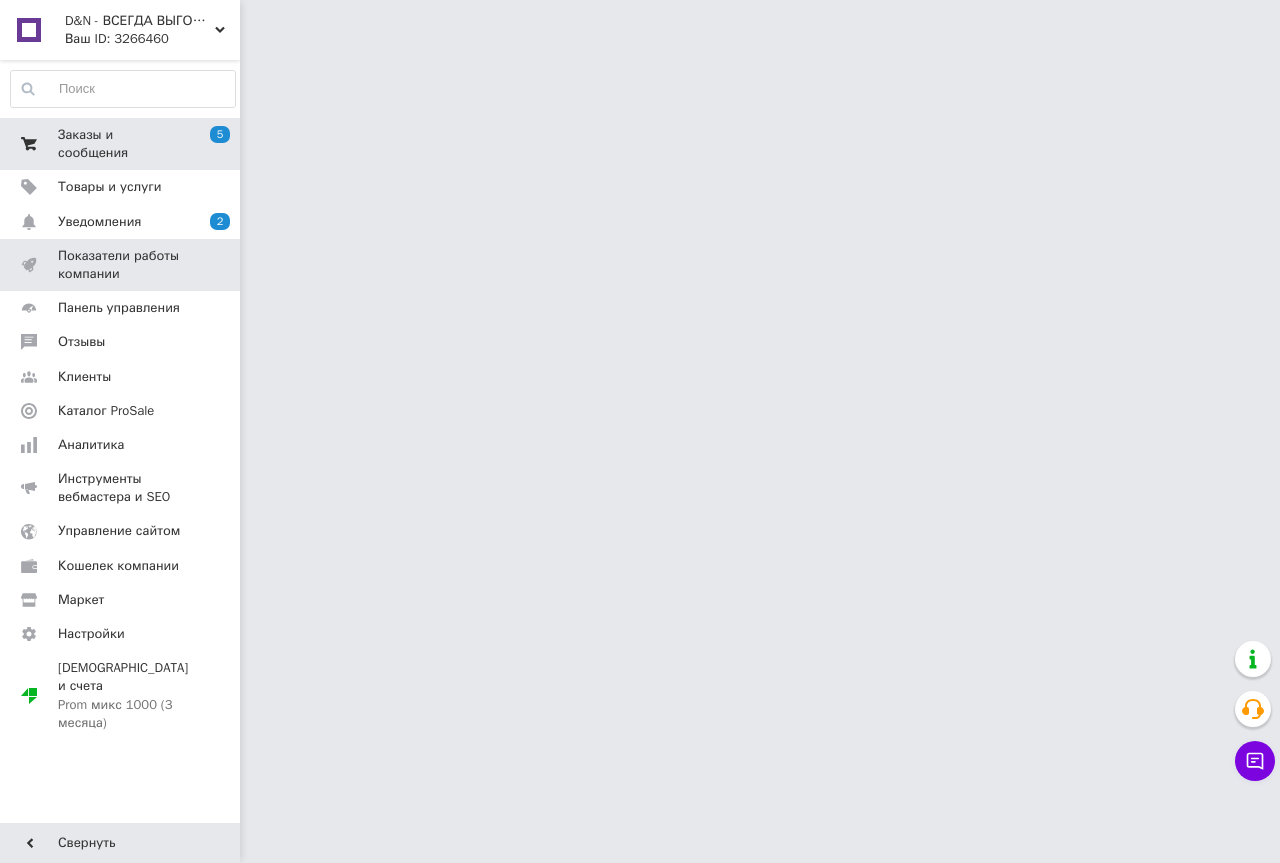 click on "Заказы и сообщения" at bounding box center [121, 144] 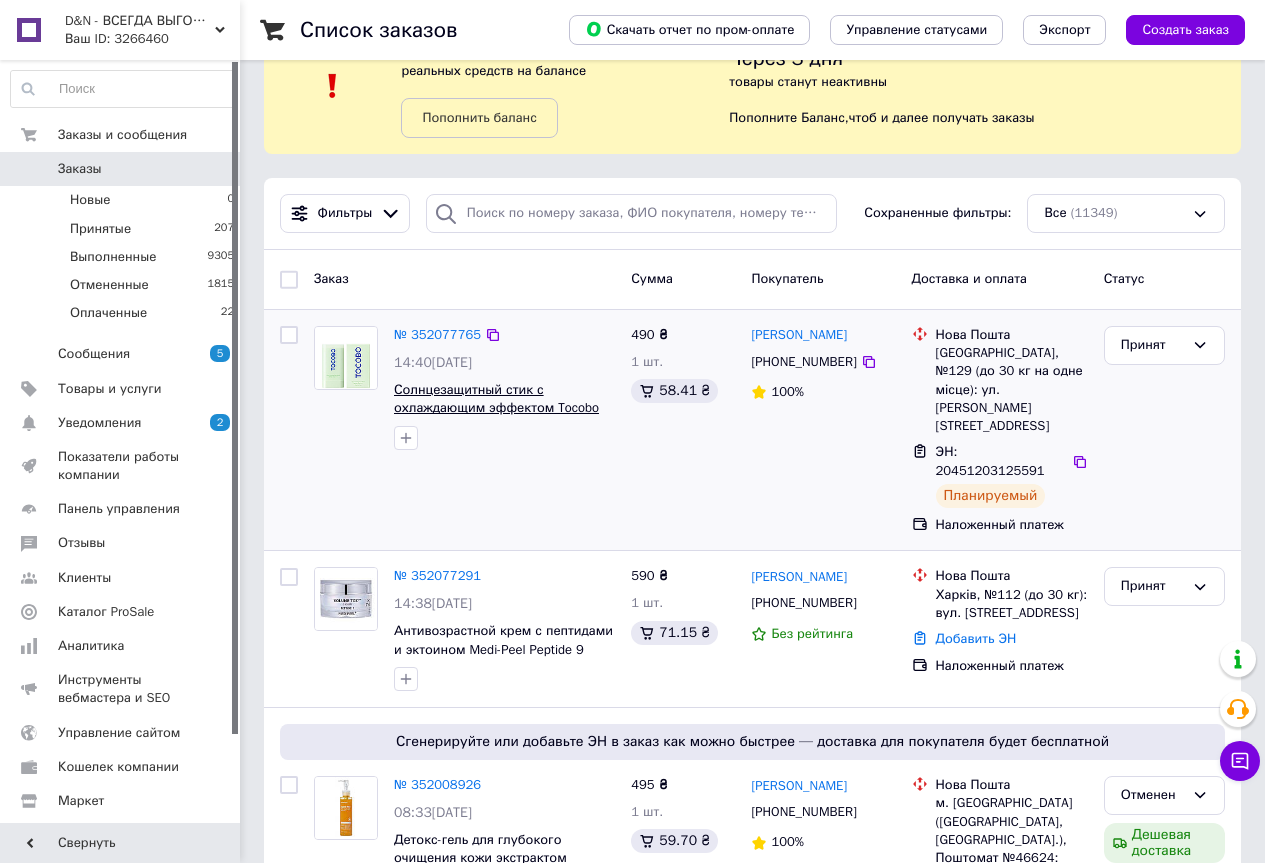 scroll, scrollTop: 100, scrollLeft: 0, axis: vertical 